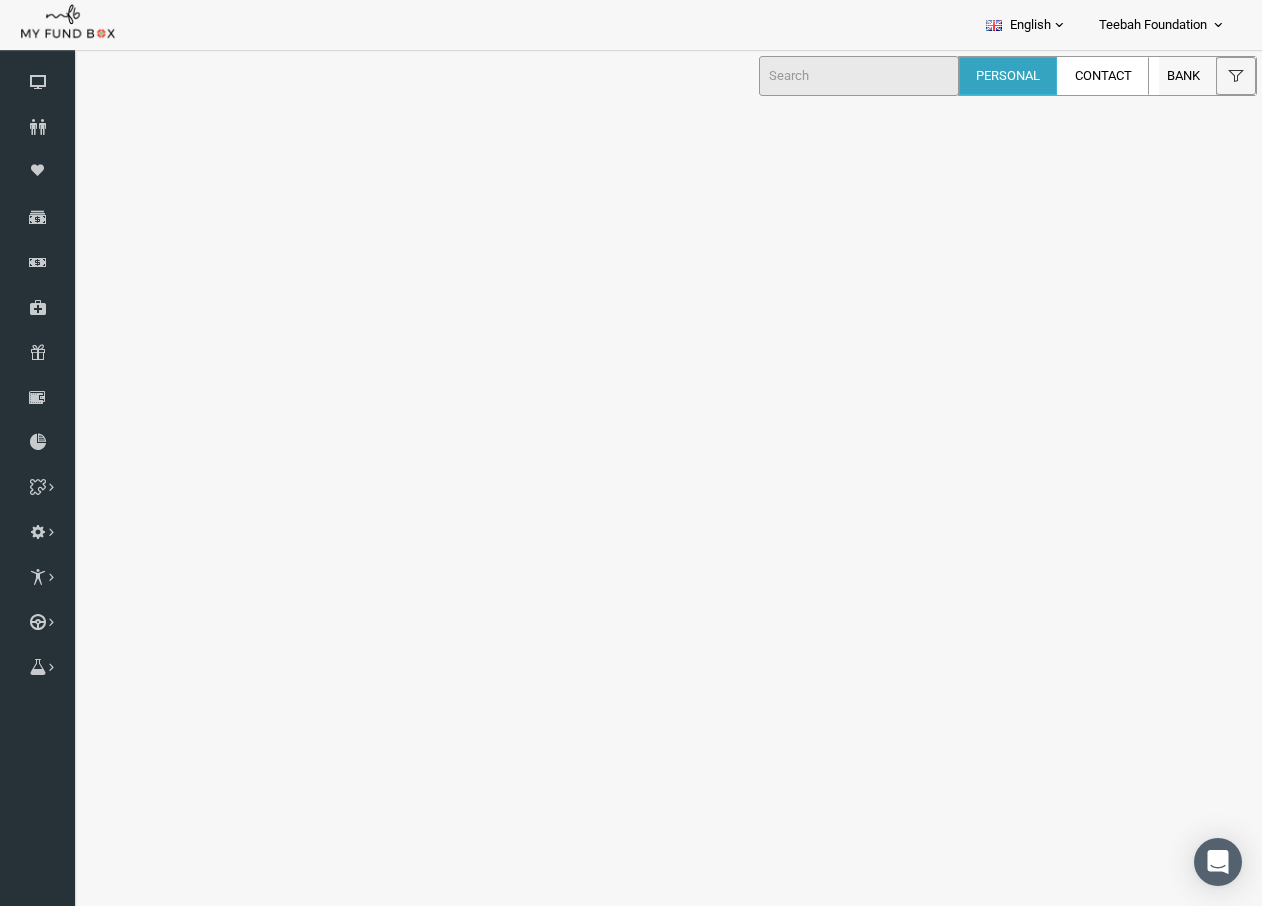 scroll, scrollTop: 0, scrollLeft: 0, axis: both 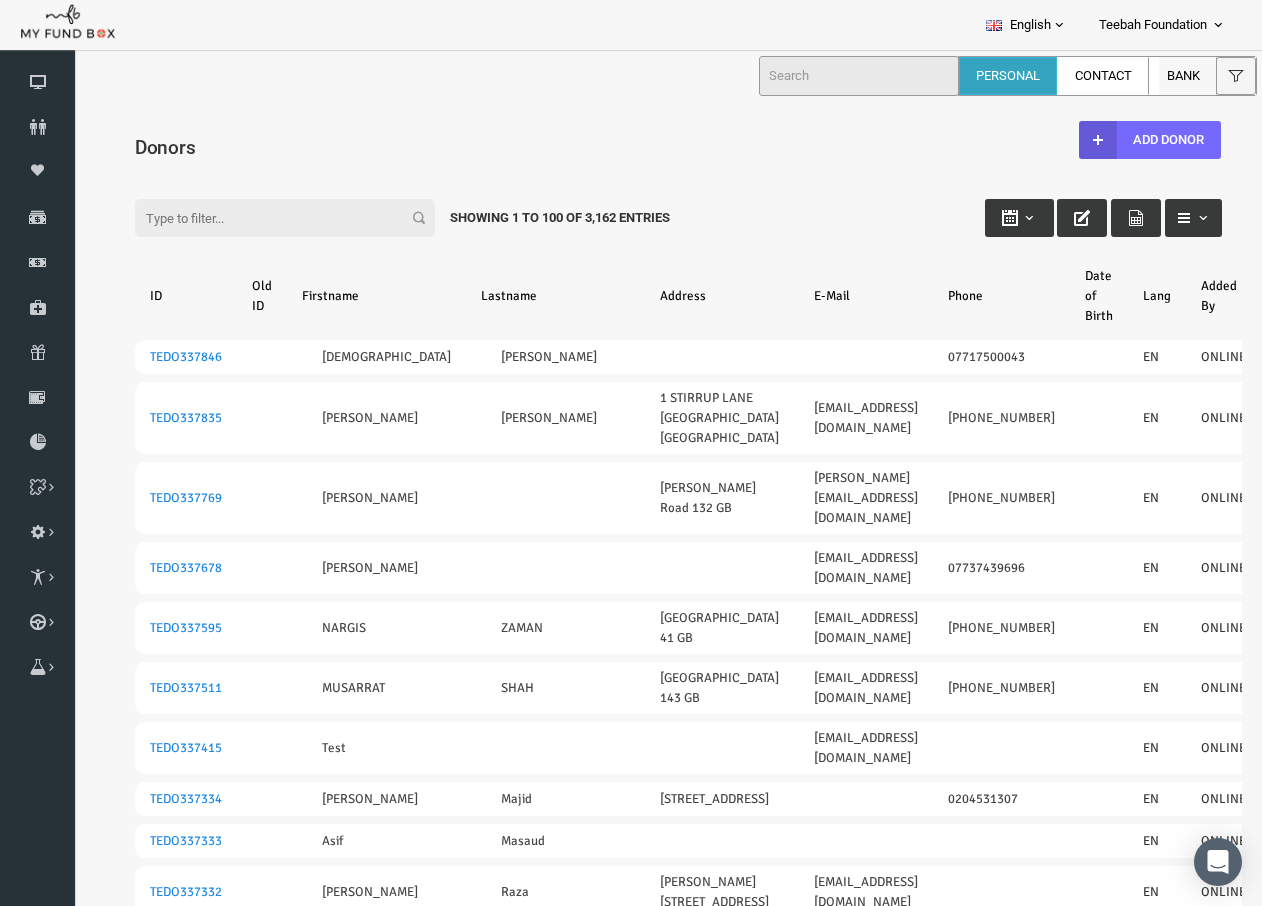 click on "Filter:" at bounding box center (261, 218) 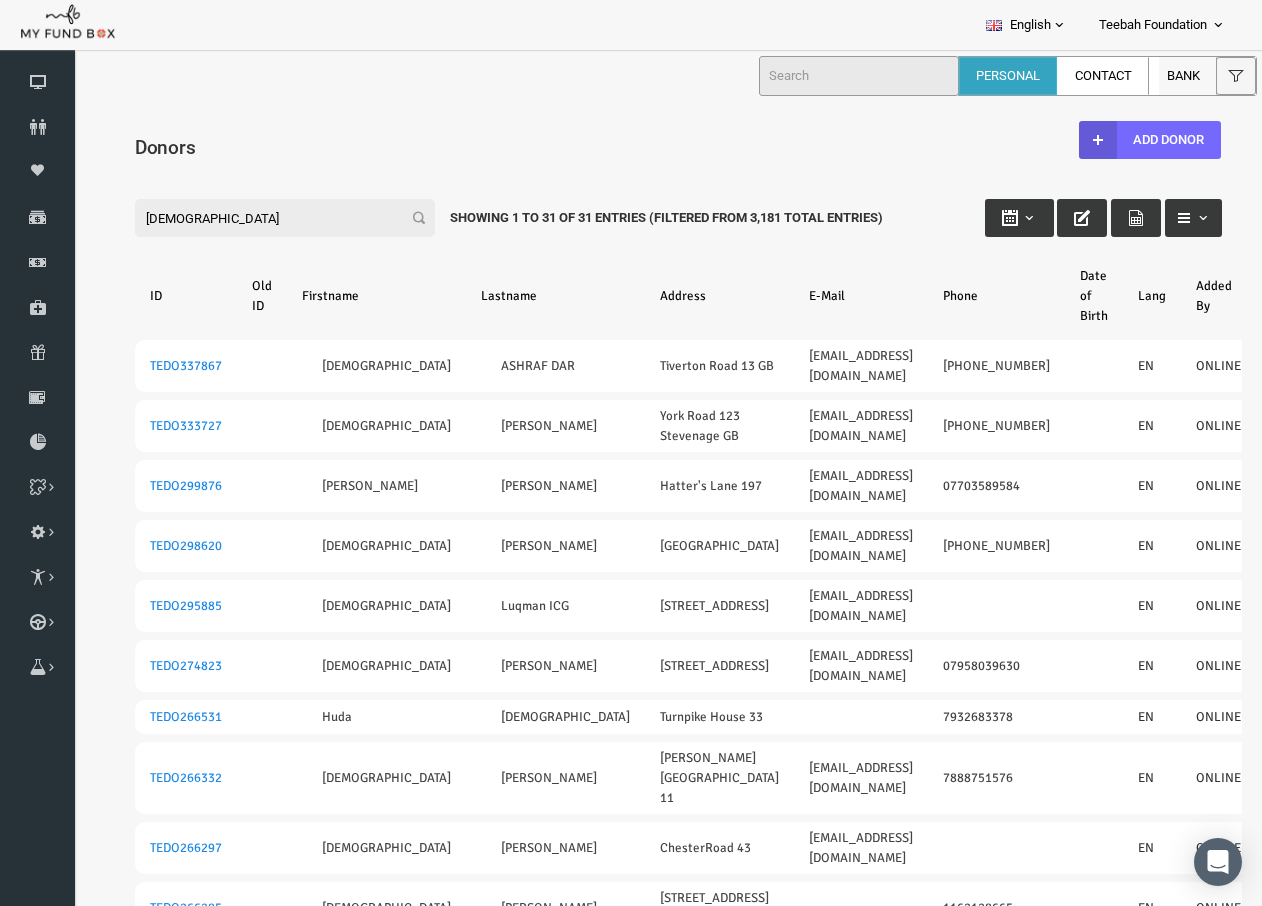 drag, startPoint x: 256, startPoint y: 213, endPoint x: 18, endPoint y: 227, distance: 238.4114 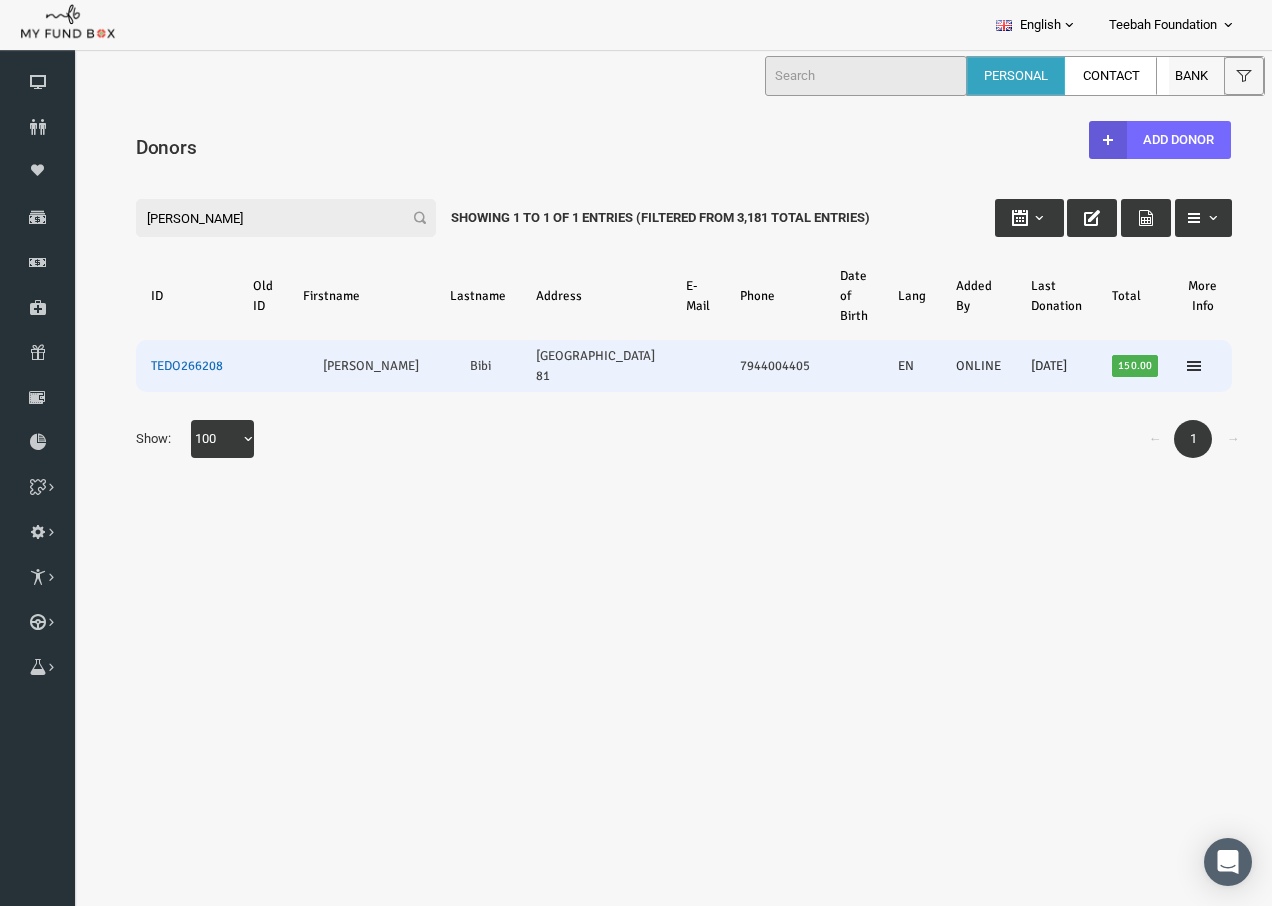 type on "[PERSON_NAME]" 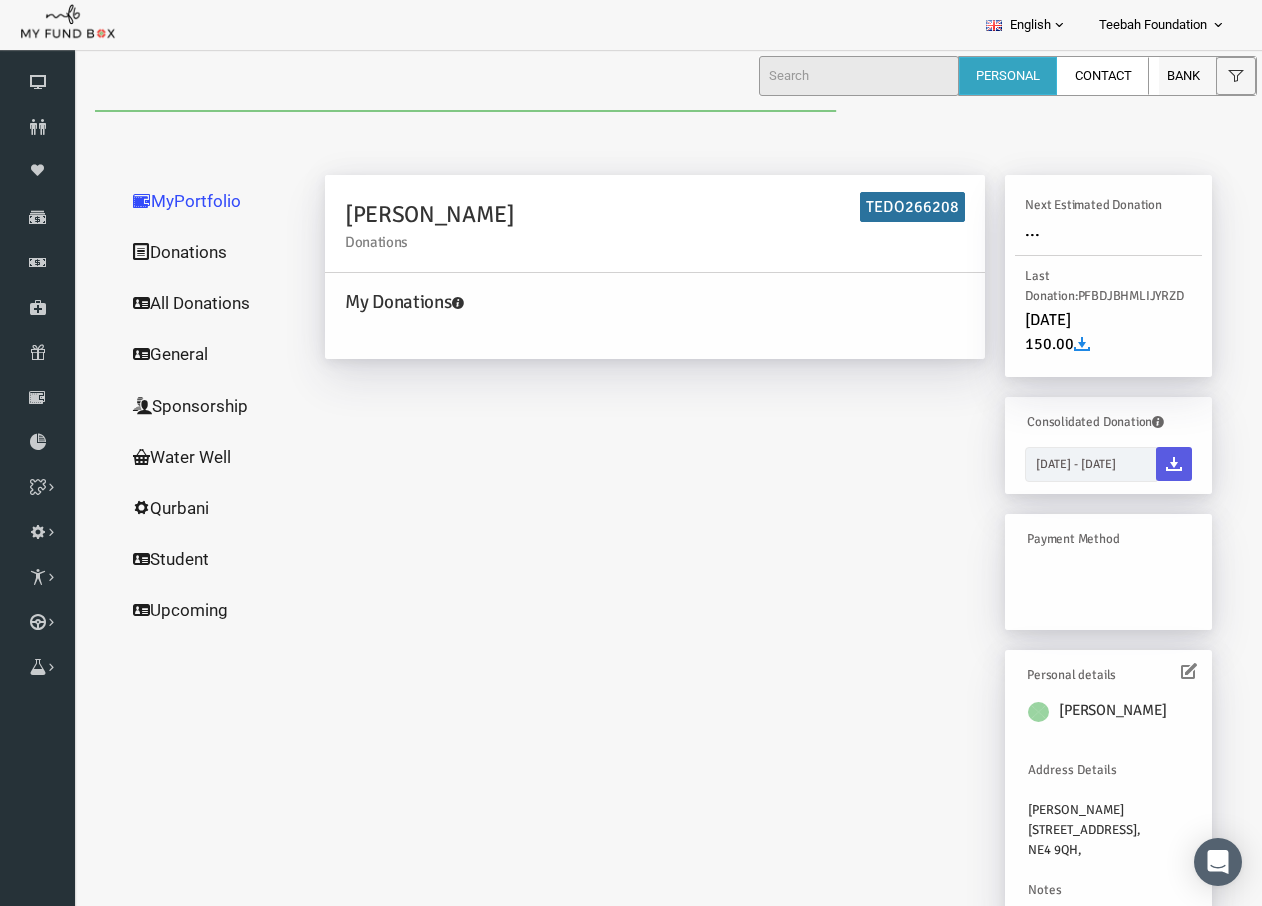 scroll, scrollTop: 0, scrollLeft: 0, axis: both 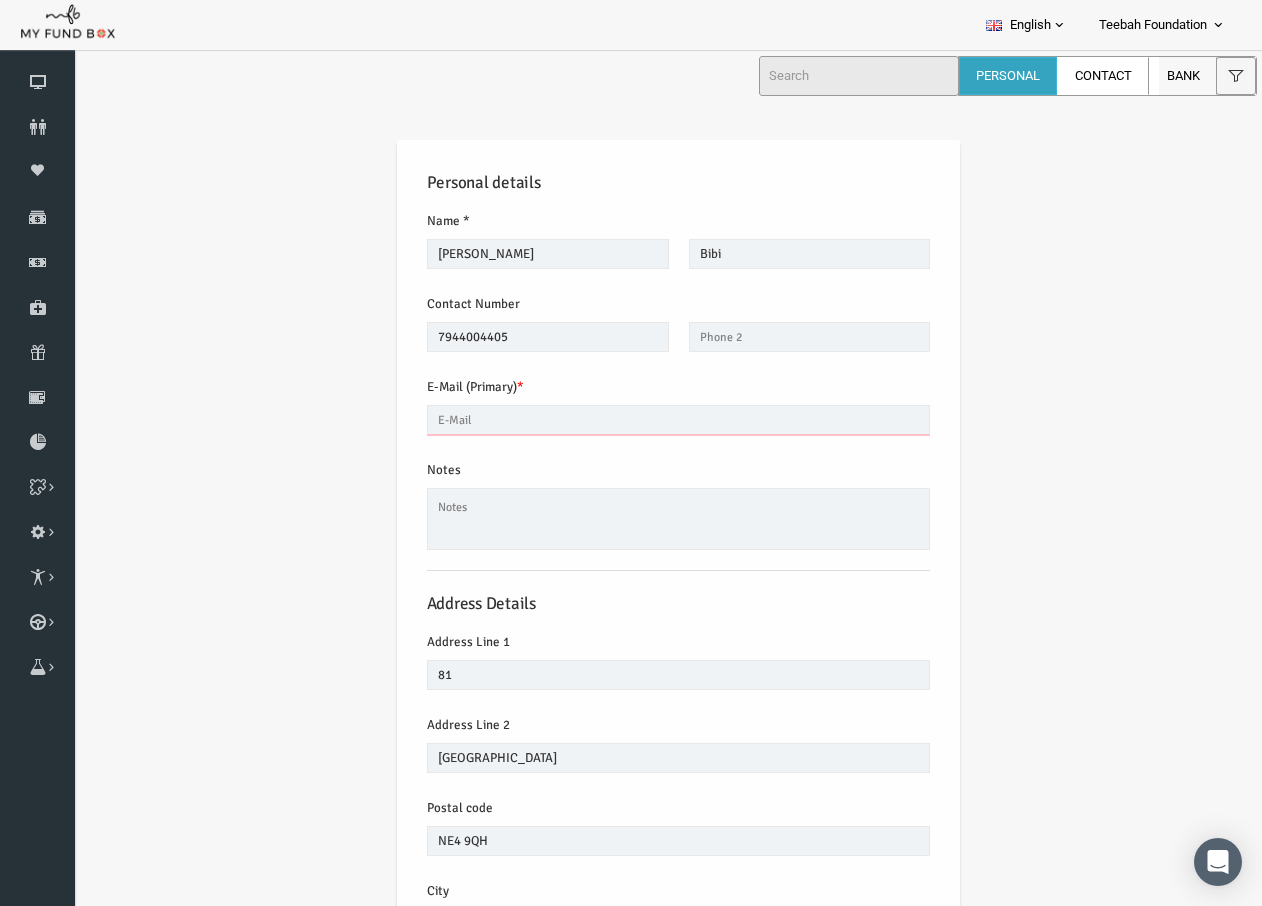 click at bounding box center [655, 420] 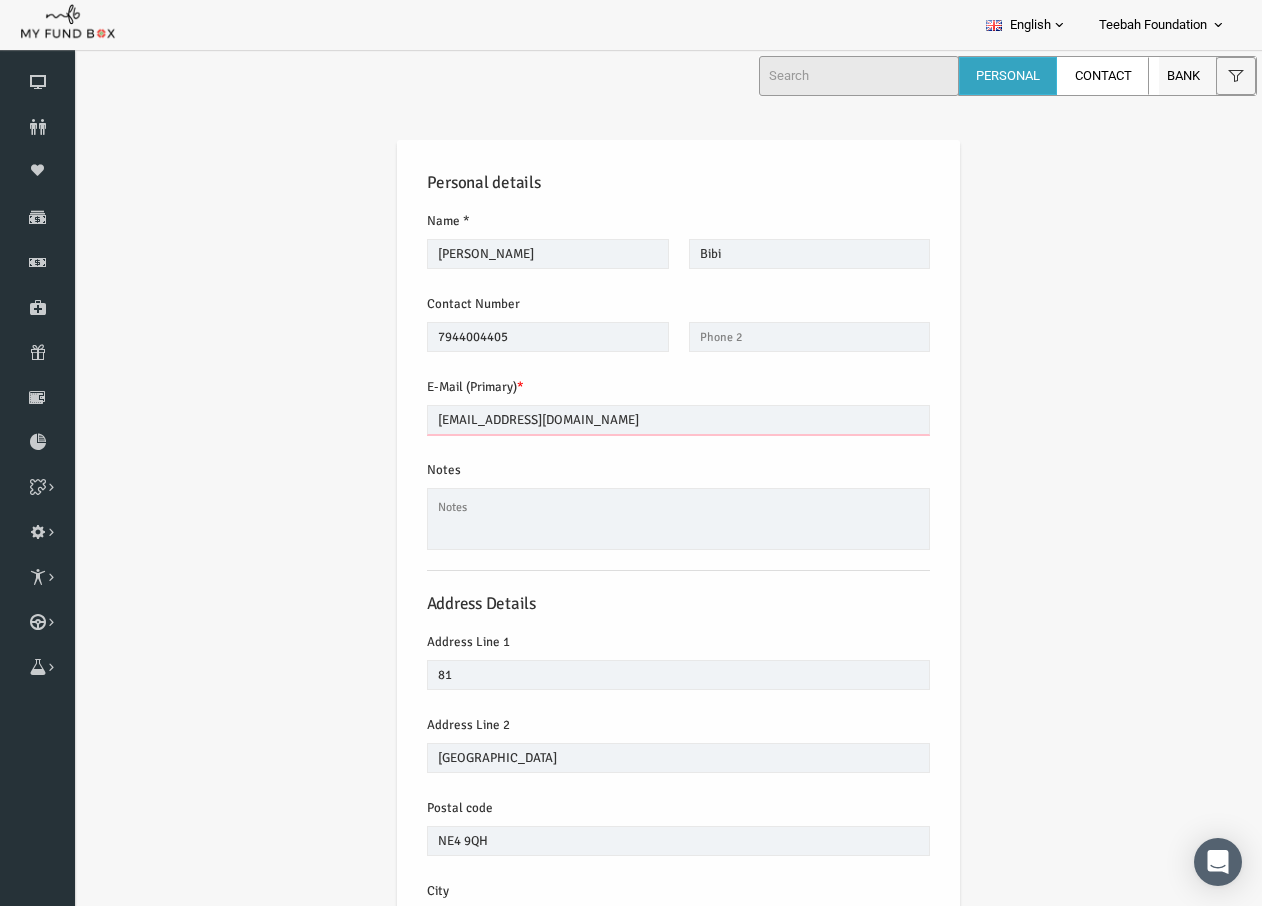 type on "[EMAIL_ADDRESS][DOMAIN_NAME]" 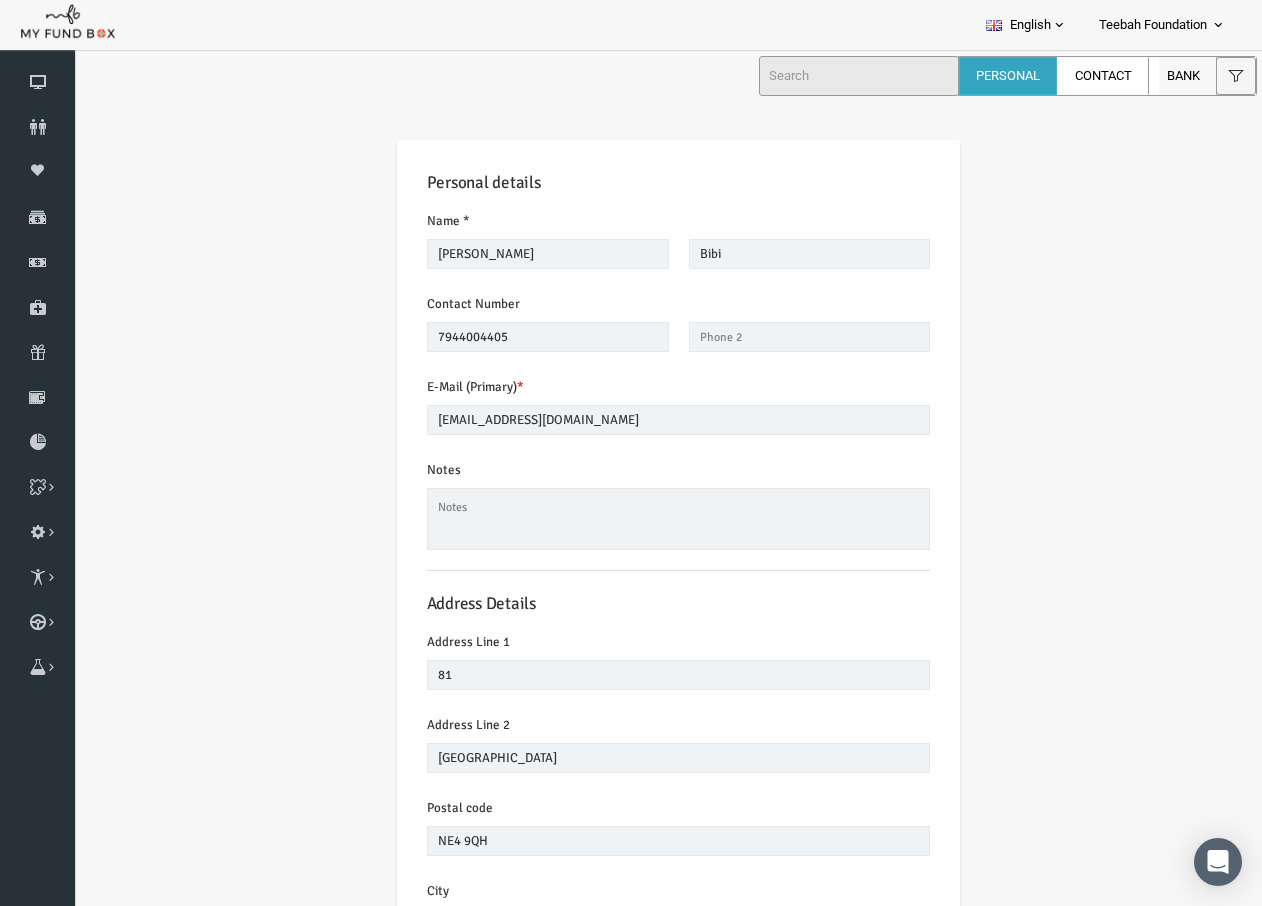 click on "Personal details
Name *
[GEOGRAPHIC_DATA]
Description allows upto maximum of 255 characters.
Please Fill out this field
Name should be atleast 3 characters
Bibi
Description allows upto maximum of 255 characters.
Company Name
Please enter your company name with minimum three characters.
Description allows upto maximum of 255 characters.
Contact Number" at bounding box center (654, 667) 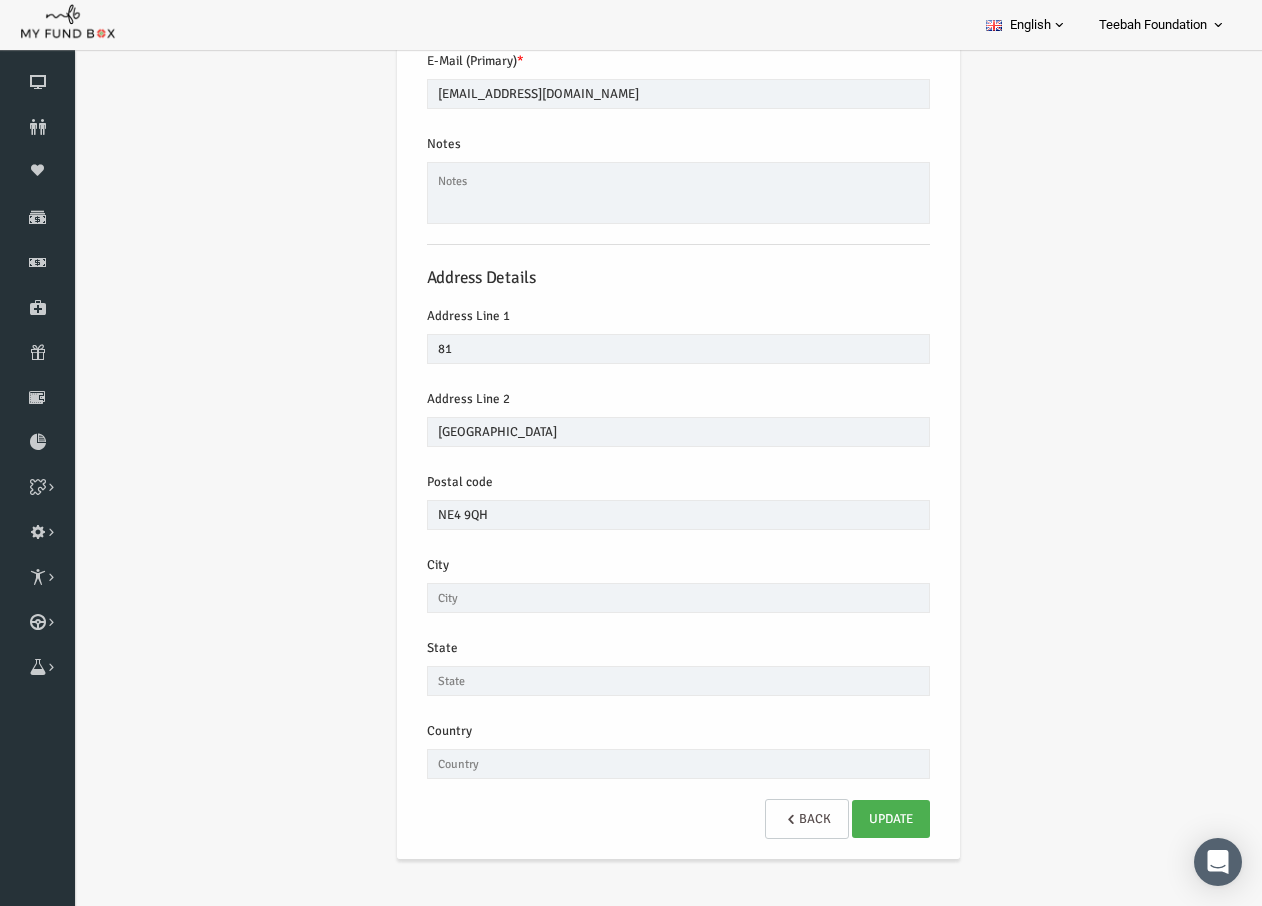 scroll, scrollTop: 335, scrollLeft: 0, axis: vertical 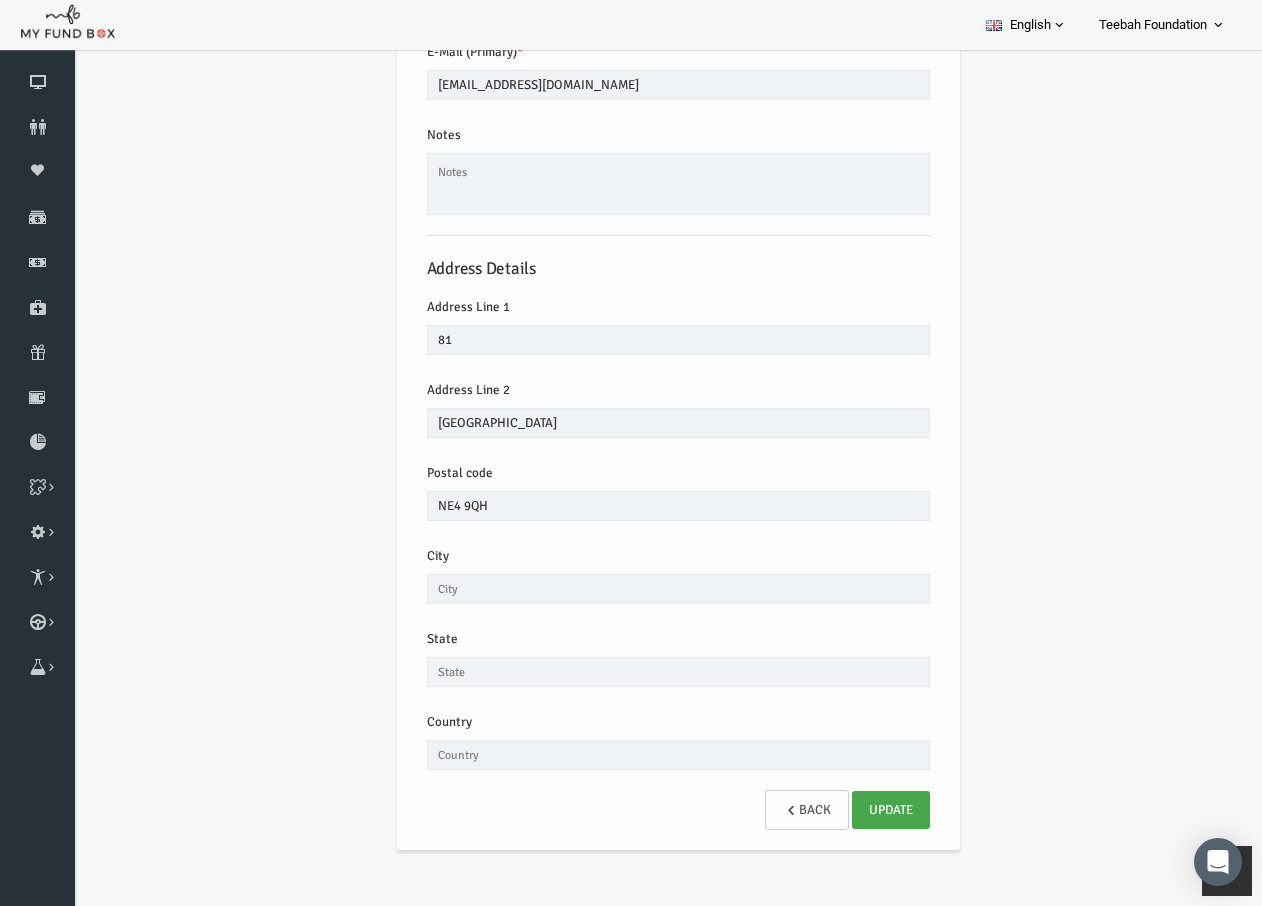 click on "Update" at bounding box center [867, 810] 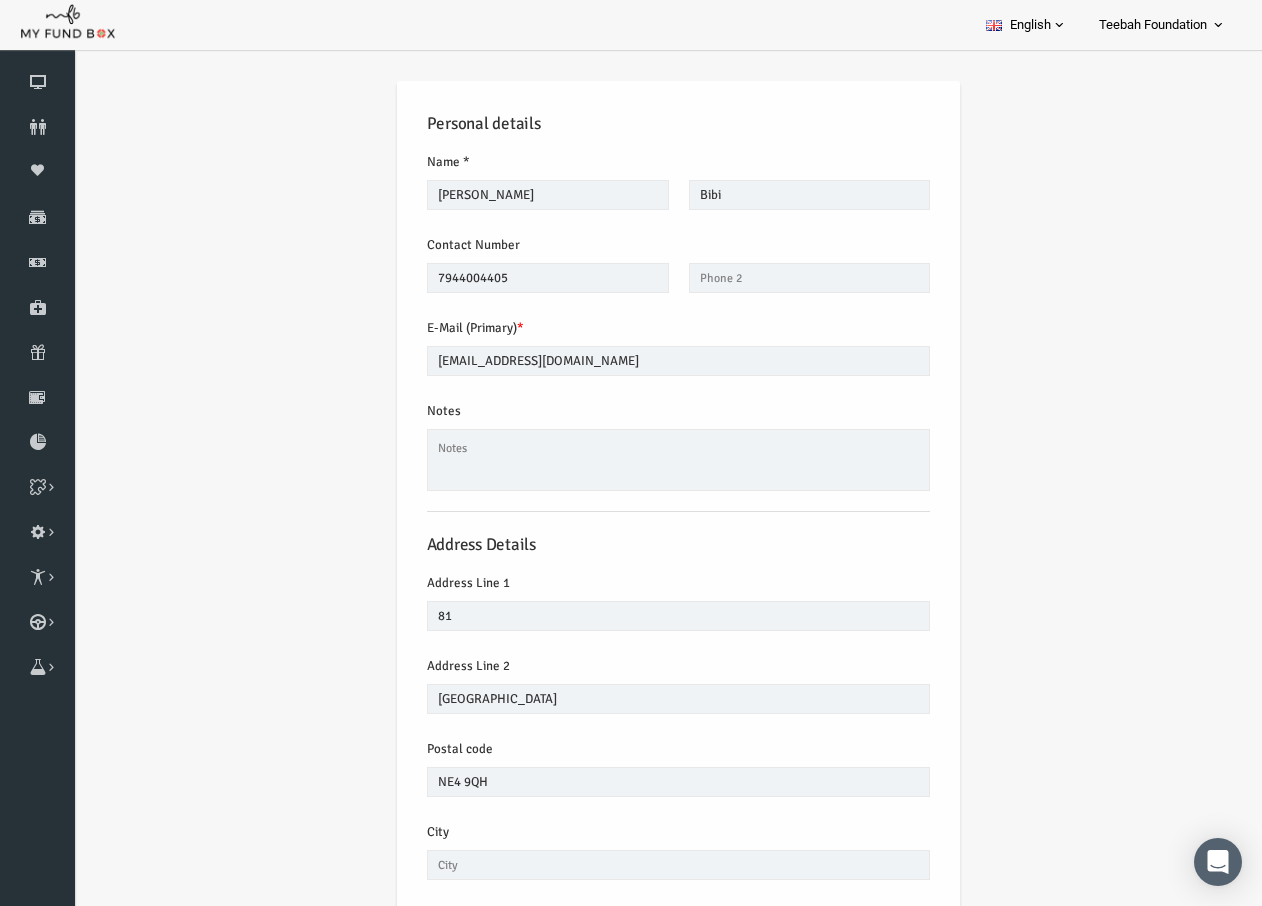 scroll, scrollTop: 0, scrollLeft: 0, axis: both 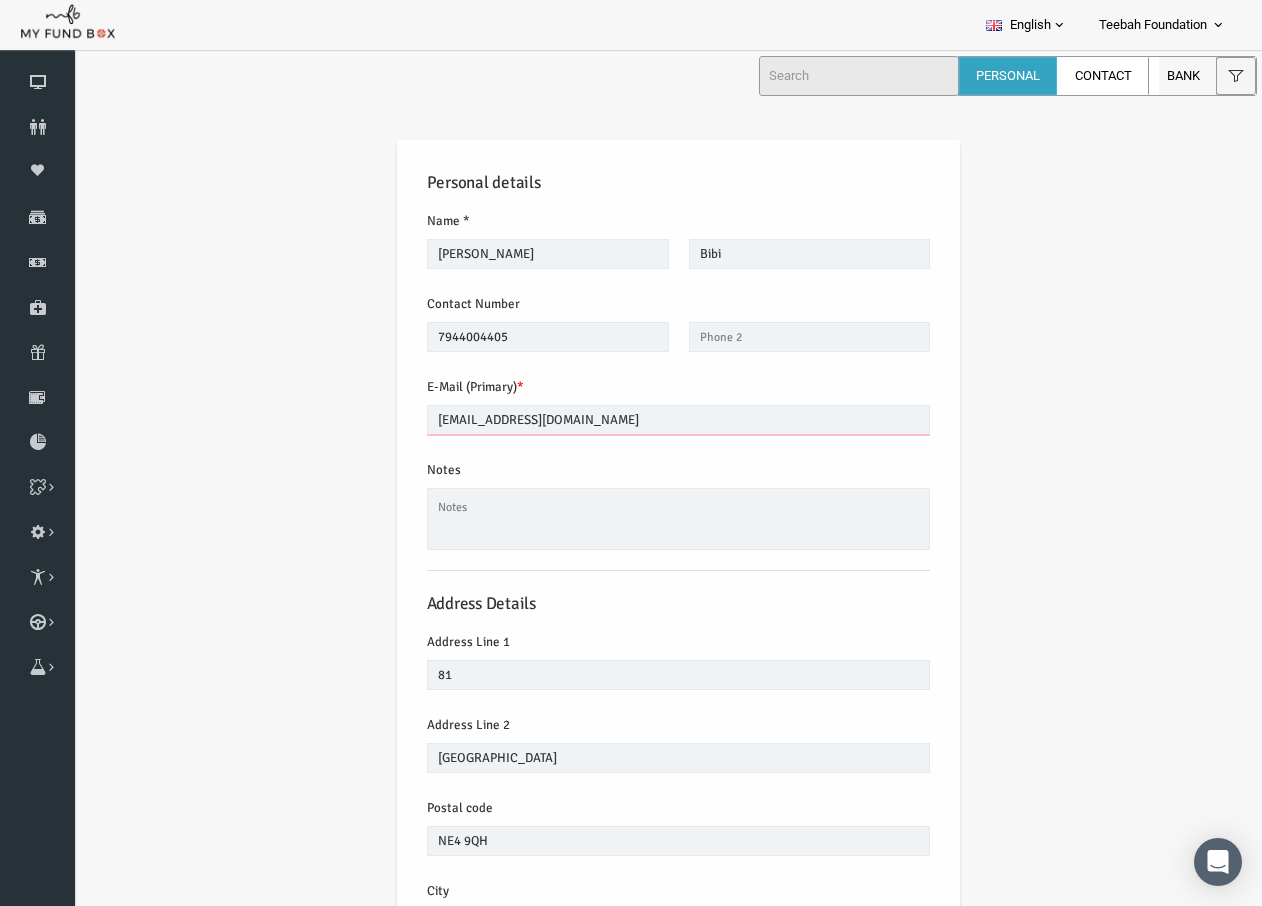 drag, startPoint x: 591, startPoint y: 417, endPoint x: 287, endPoint y: 424, distance: 304.08057 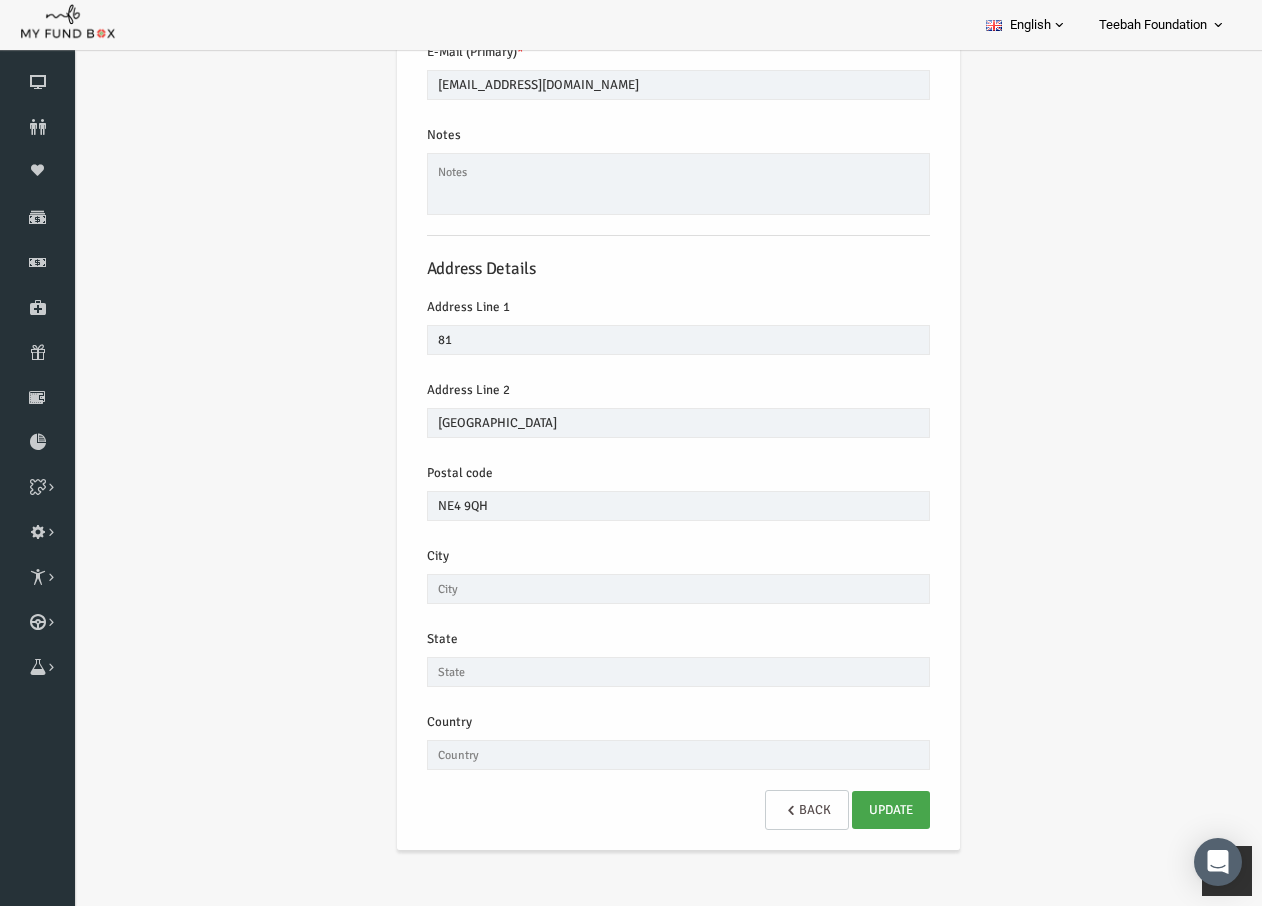click on "Update" at bounding box center [867, 810] 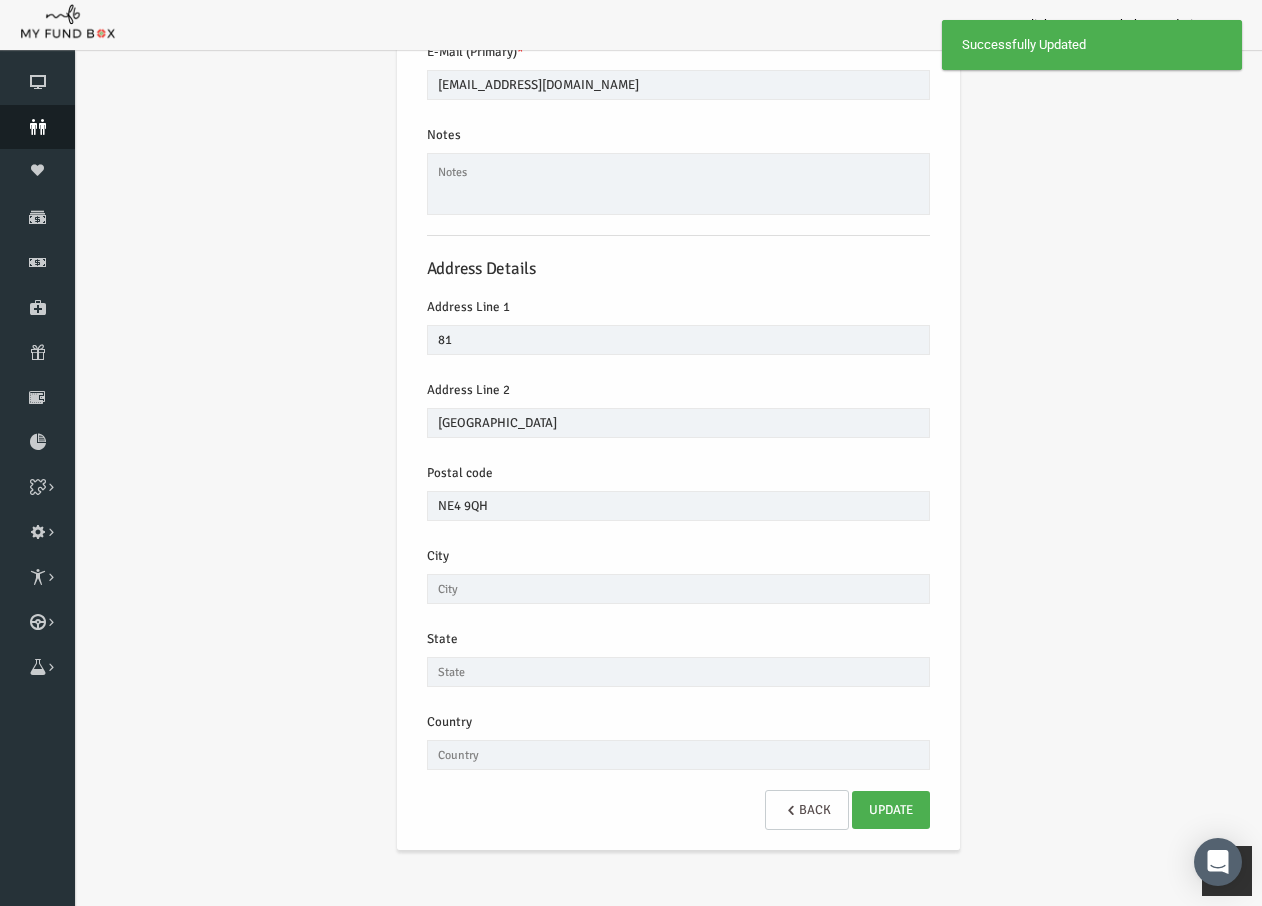 click on "Donors" at bounding box center (37, 127) 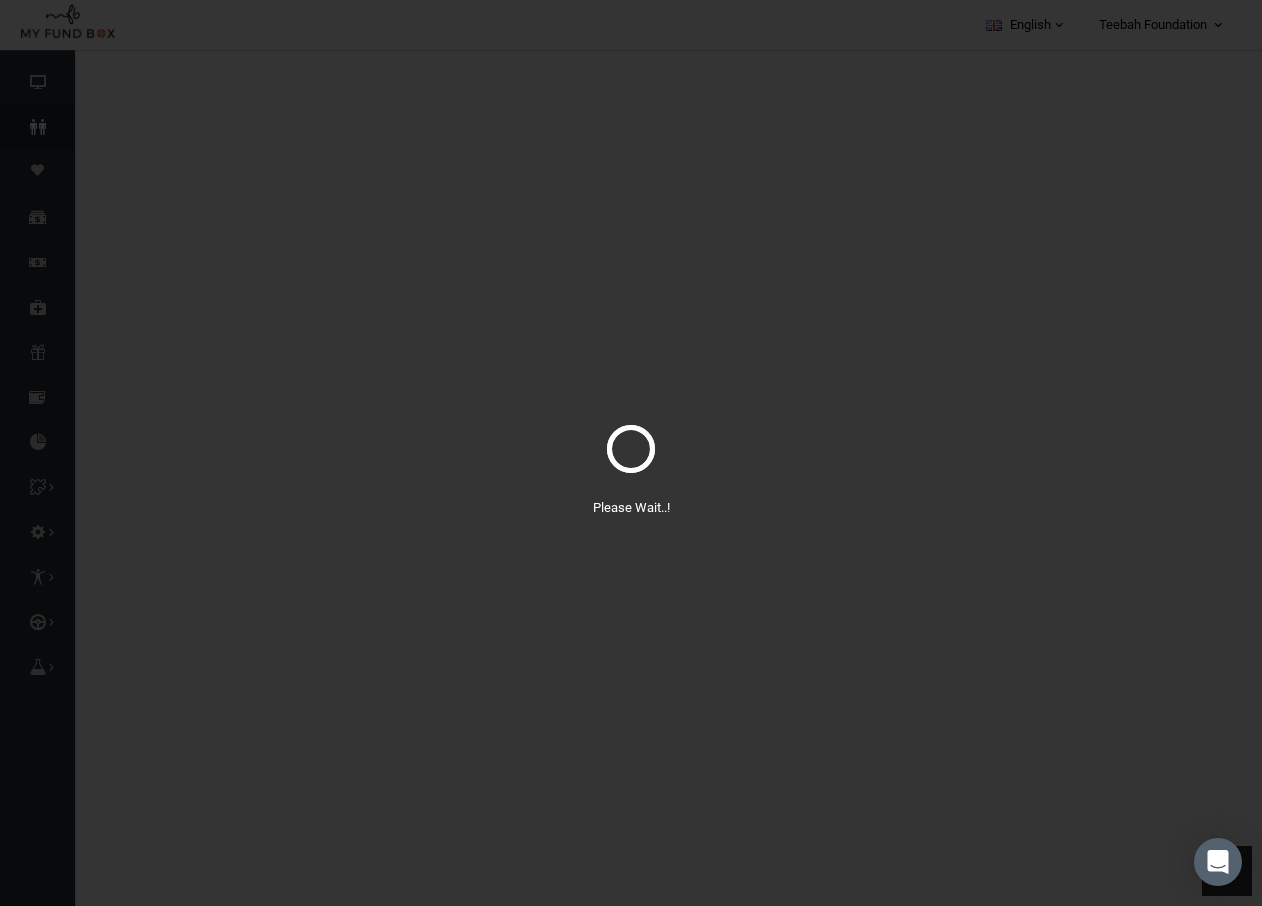 select on "100" 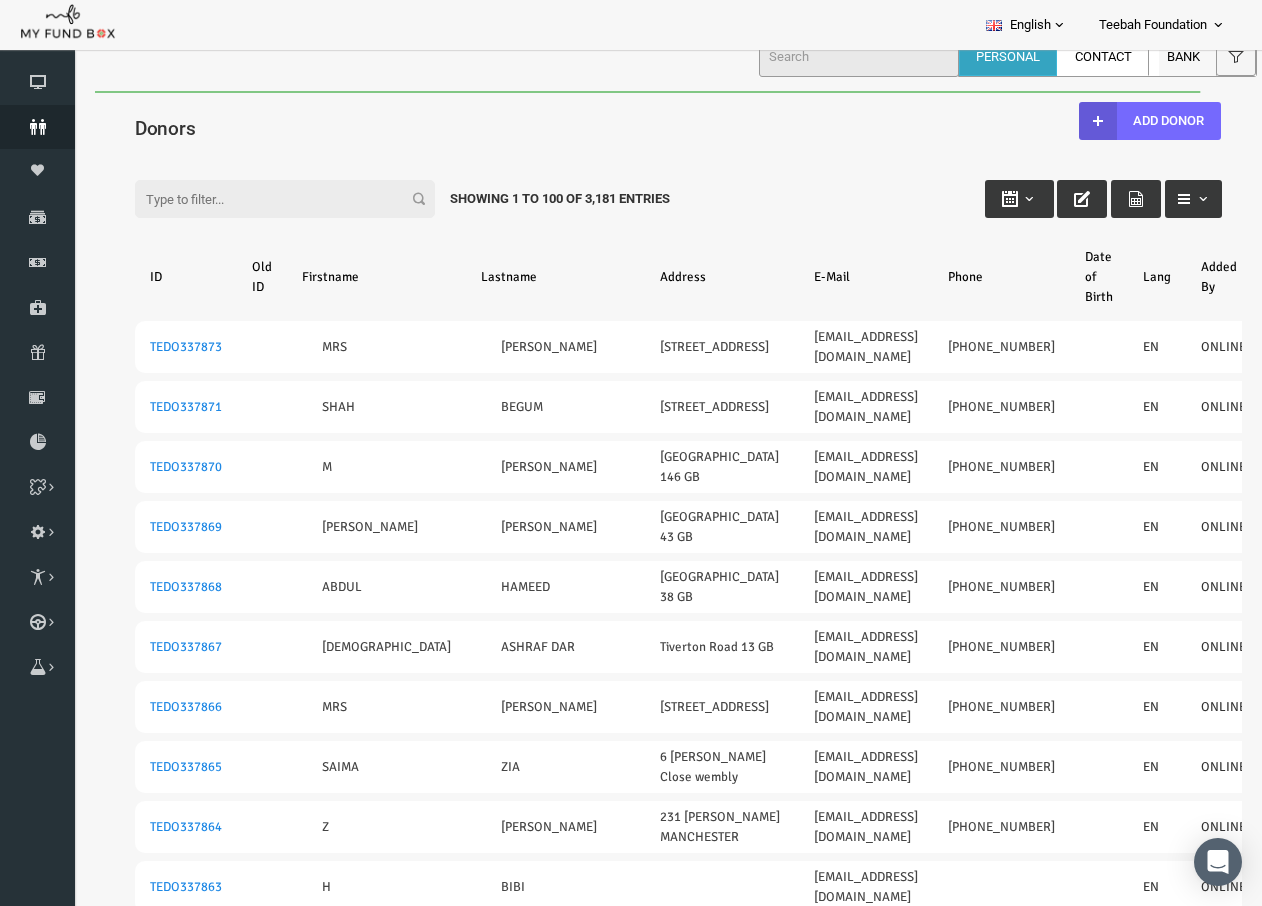 scroll, scrollTop: 0, scrollLeft: 0, axis: both 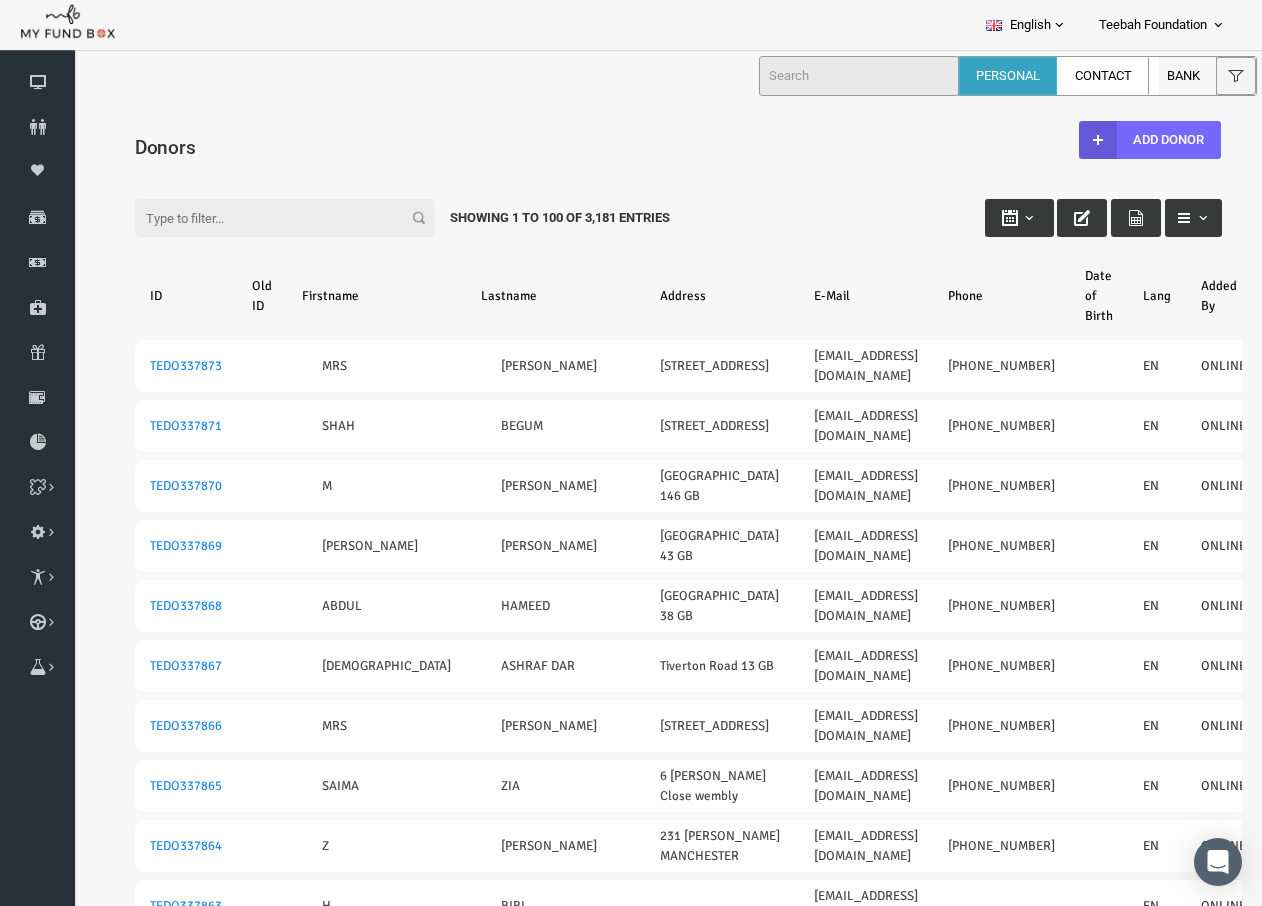 click on "Donors" at bounding box center (654, 144) 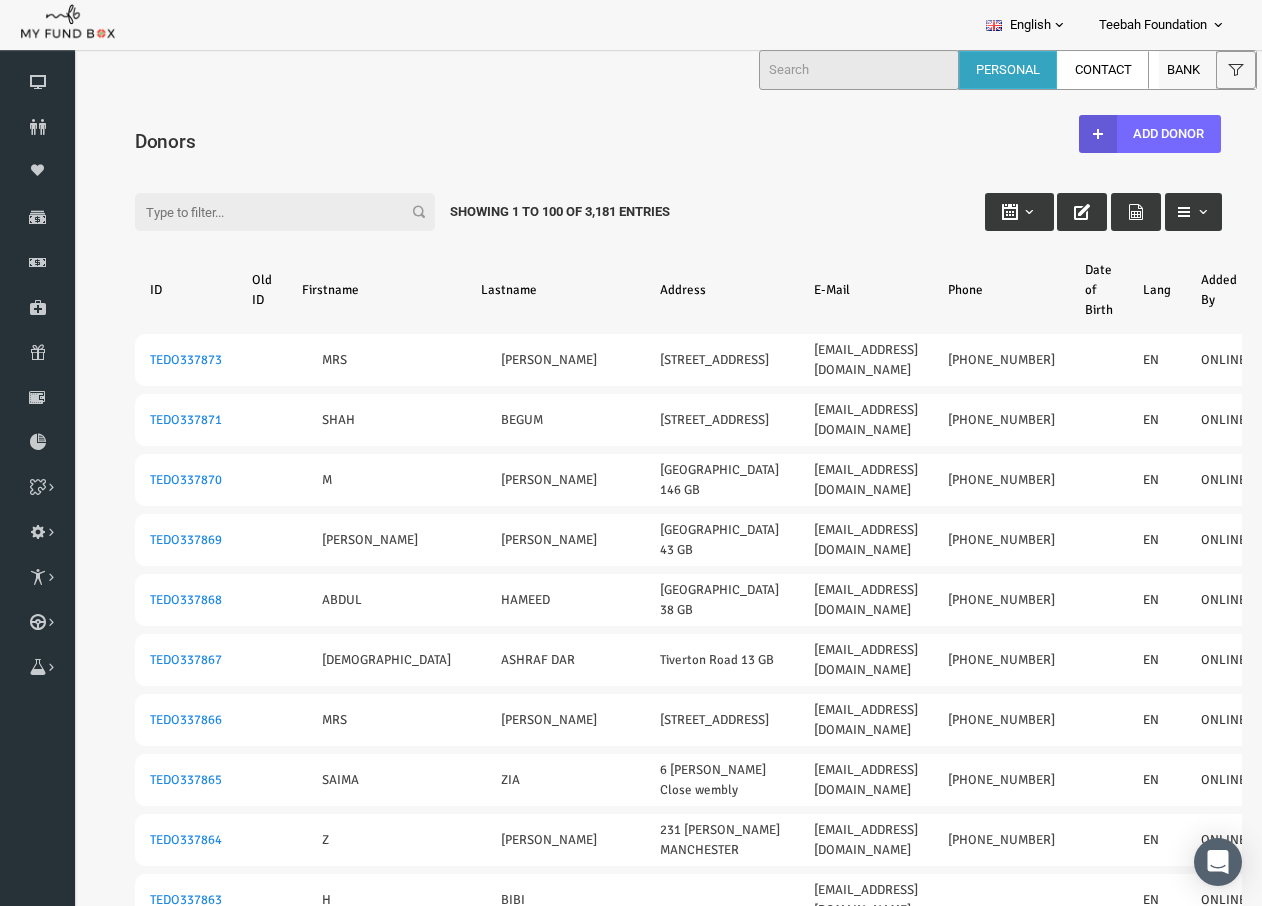 scroll, scrollTop: 0, scrollLeft: 0, axis: both 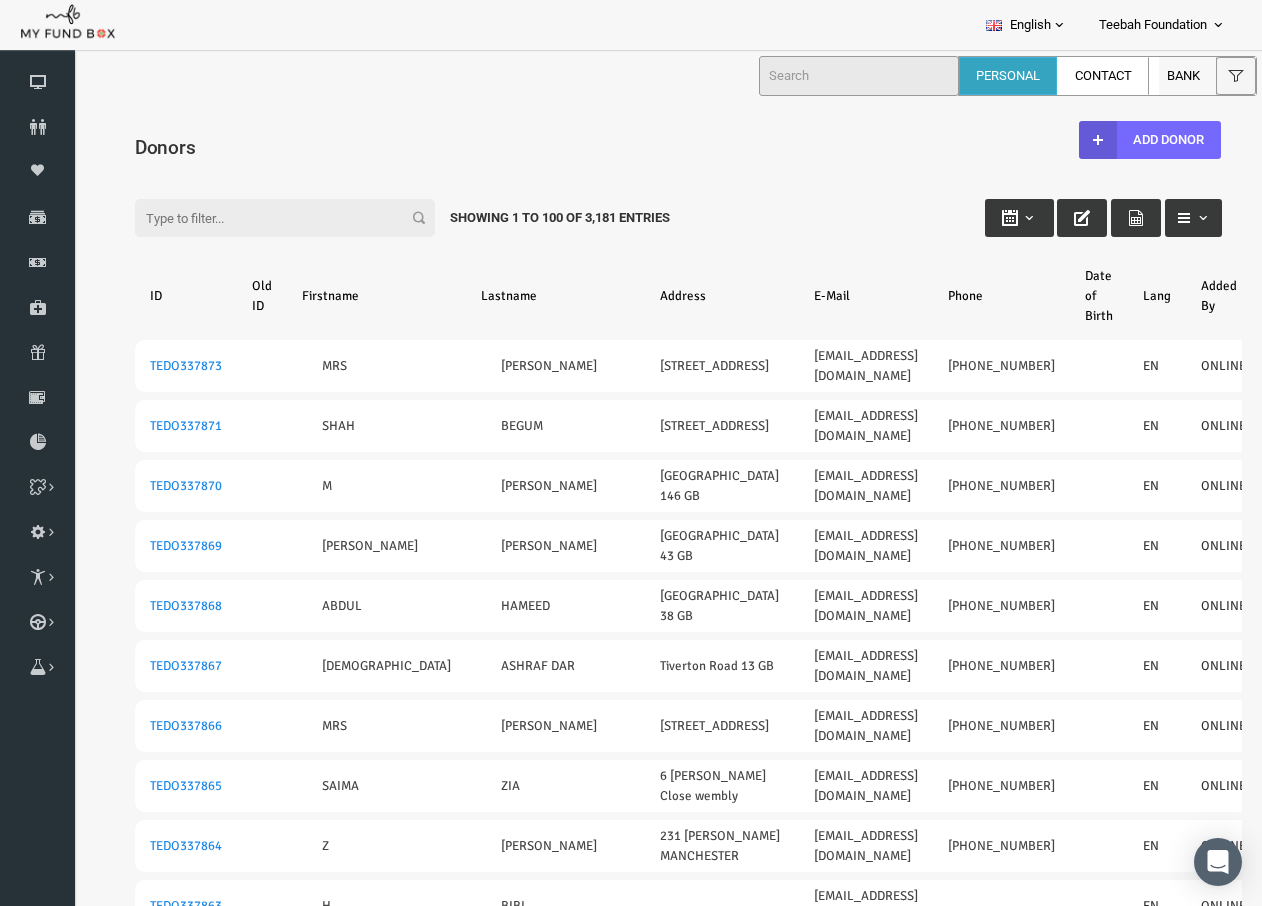 click on "Filter:" at bounding box center [261, 218] 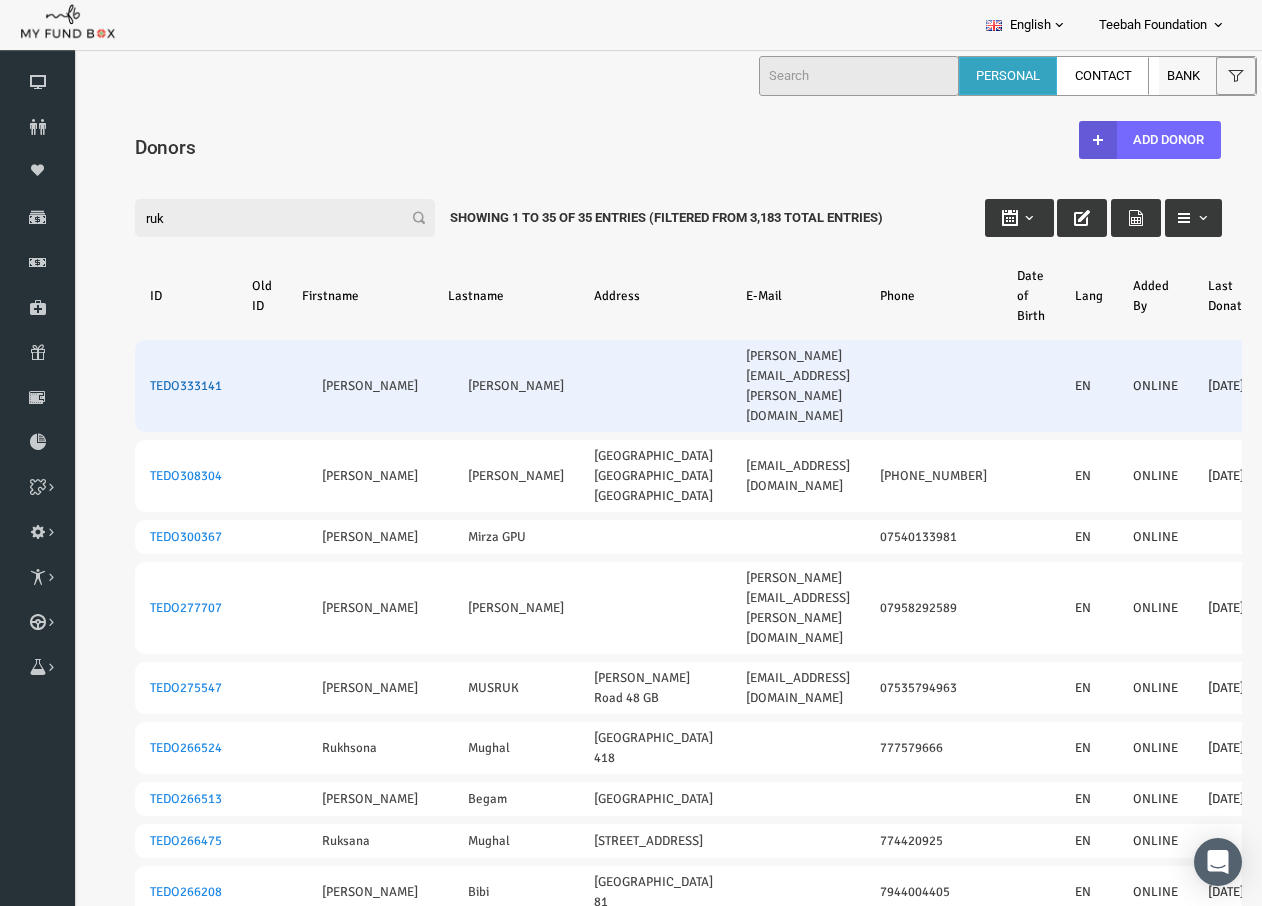 type on "ruk" 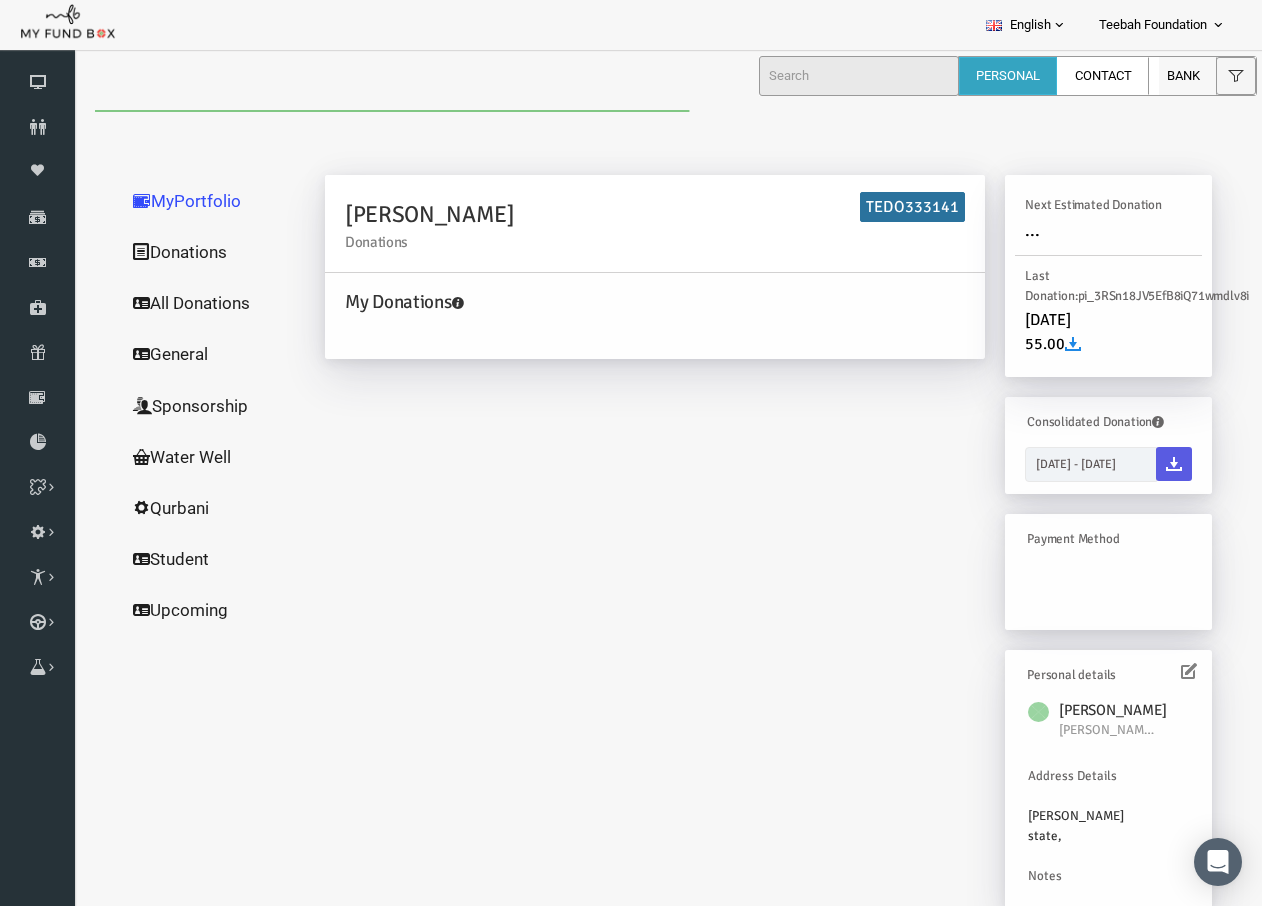 scroll, scrollTop: 0, scrollLeft: 0, axis: both 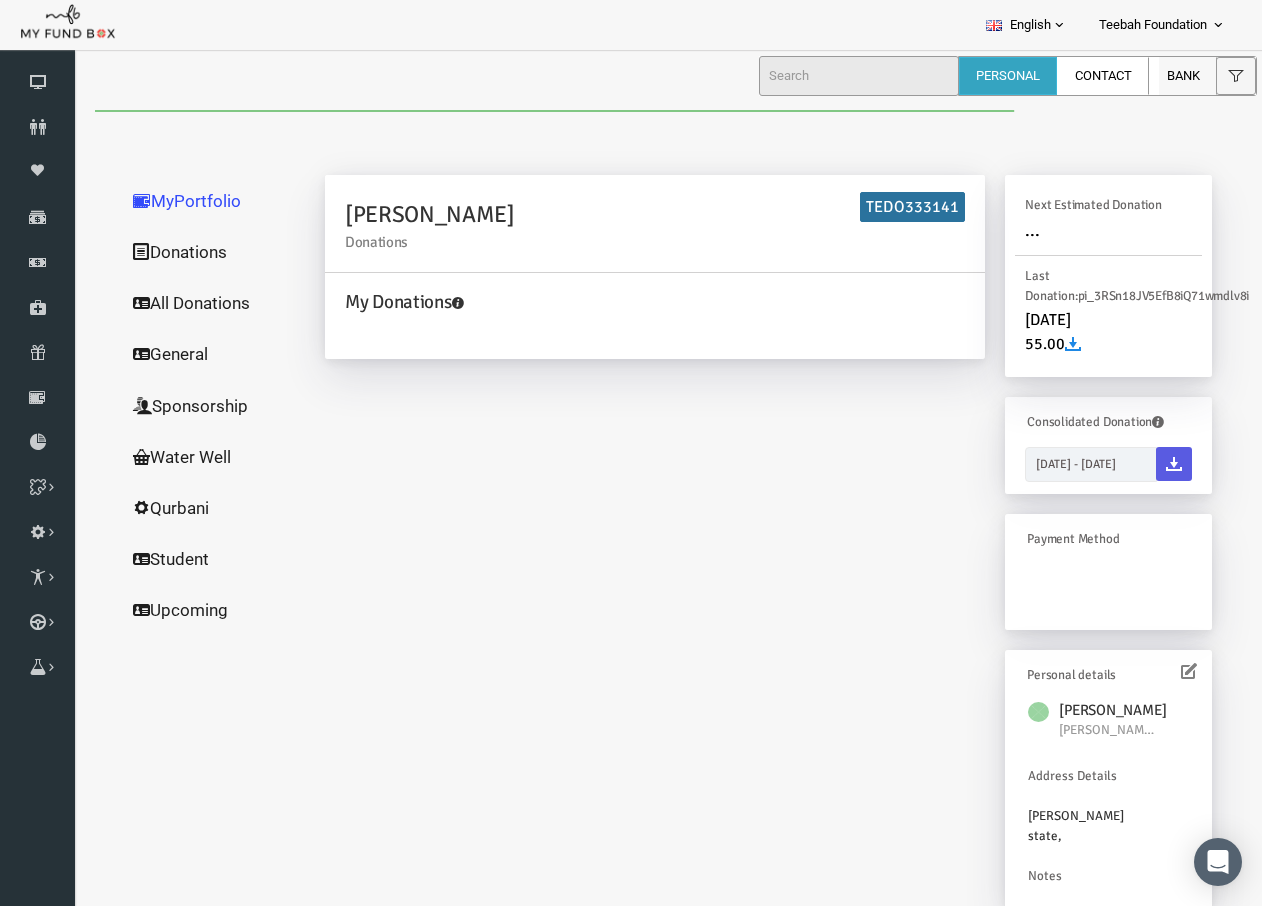 drag, startPoint x: 221, startPoint y: 427, endPoint x: 185, endPoint y: 306, distance: 126.24183 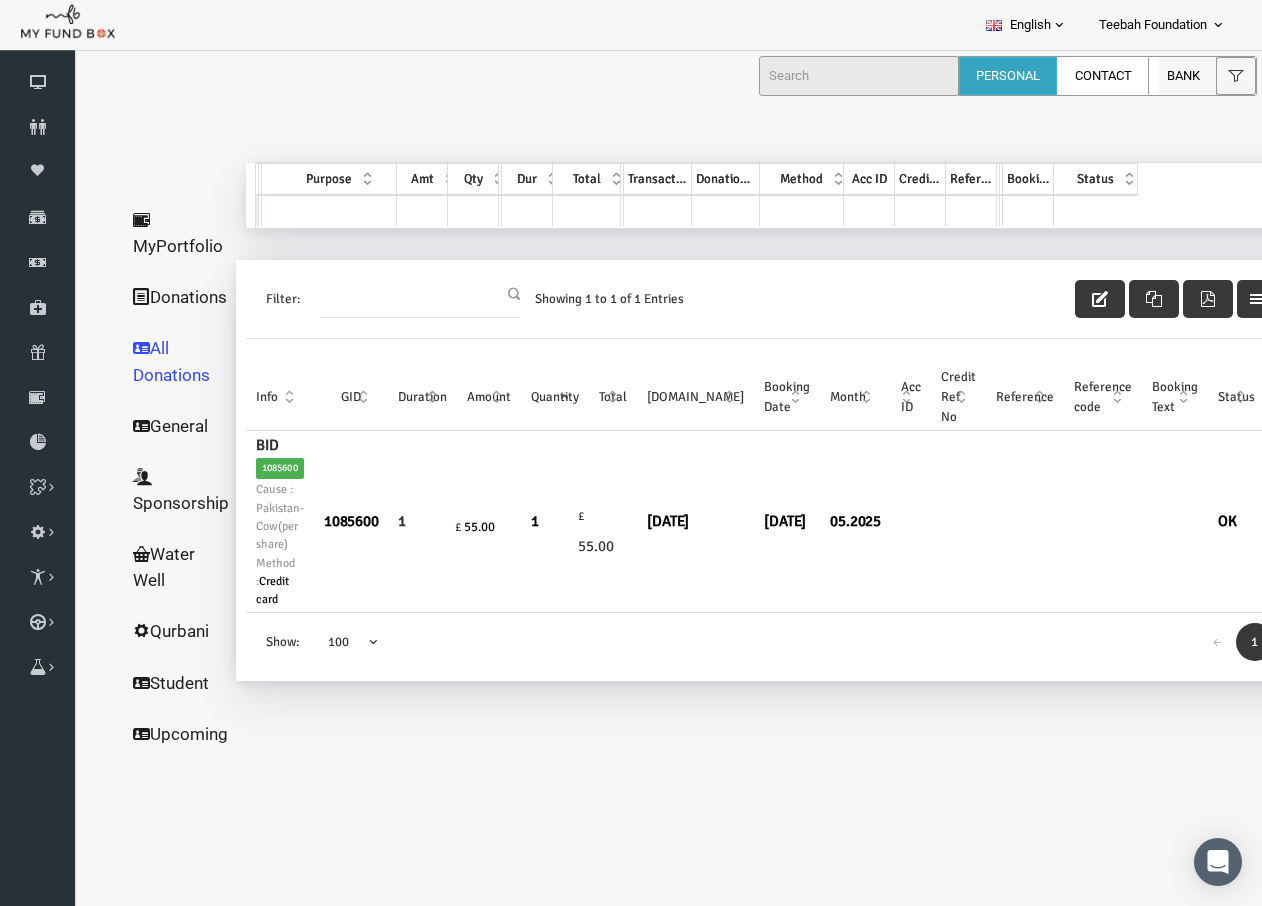 click on "MyPortfolio" at bounding box center (156, 233) 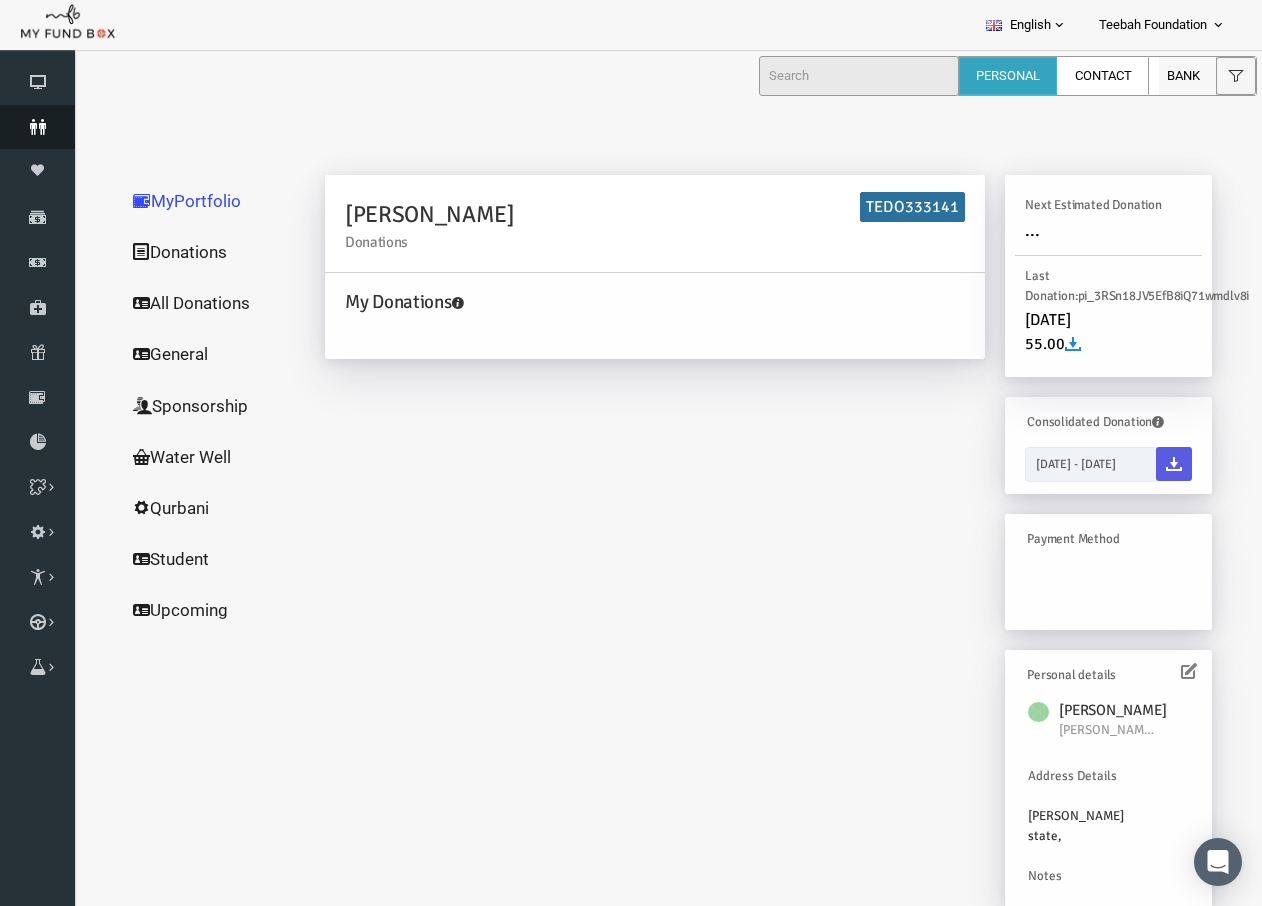click at bounding box center (37, 127) 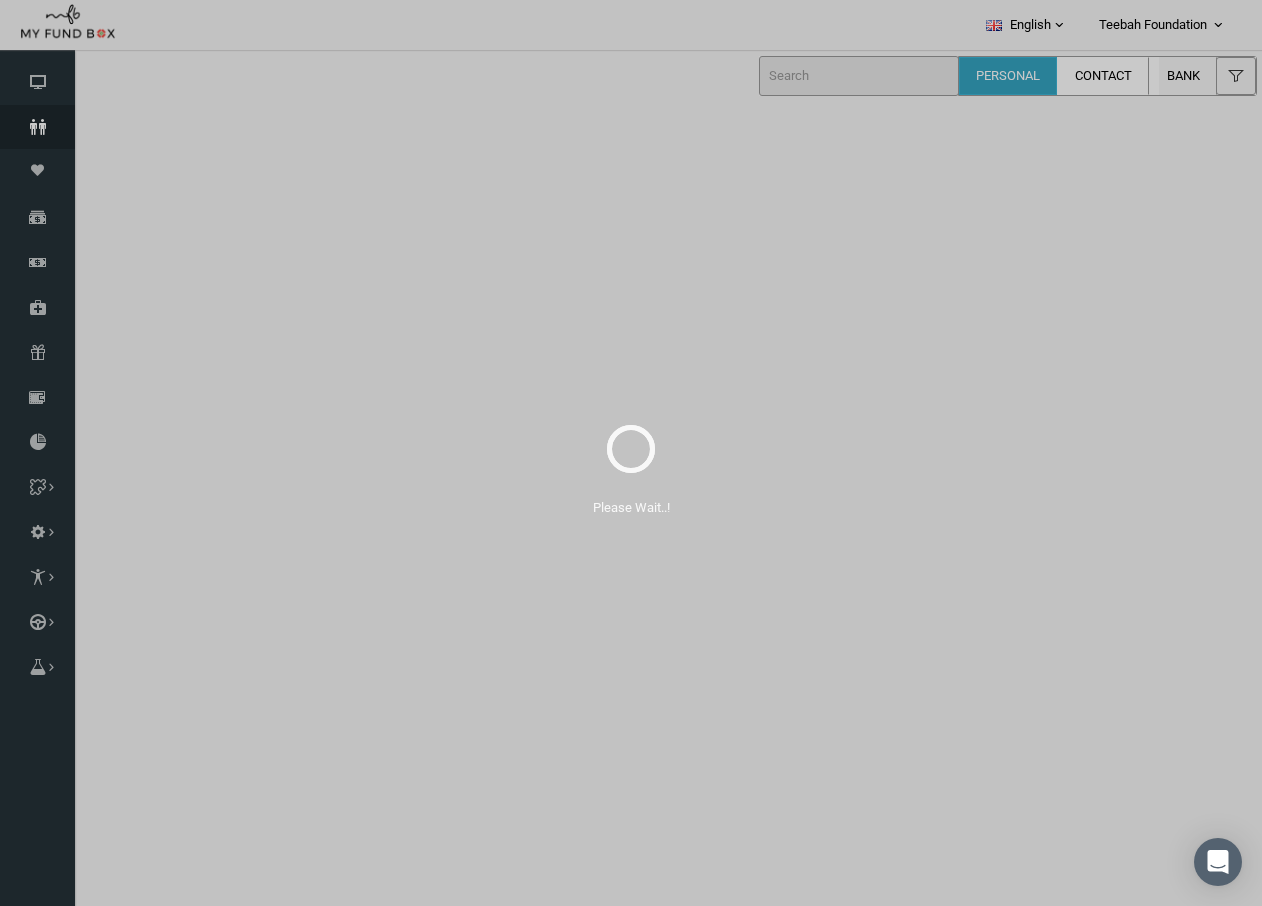 select on "100" 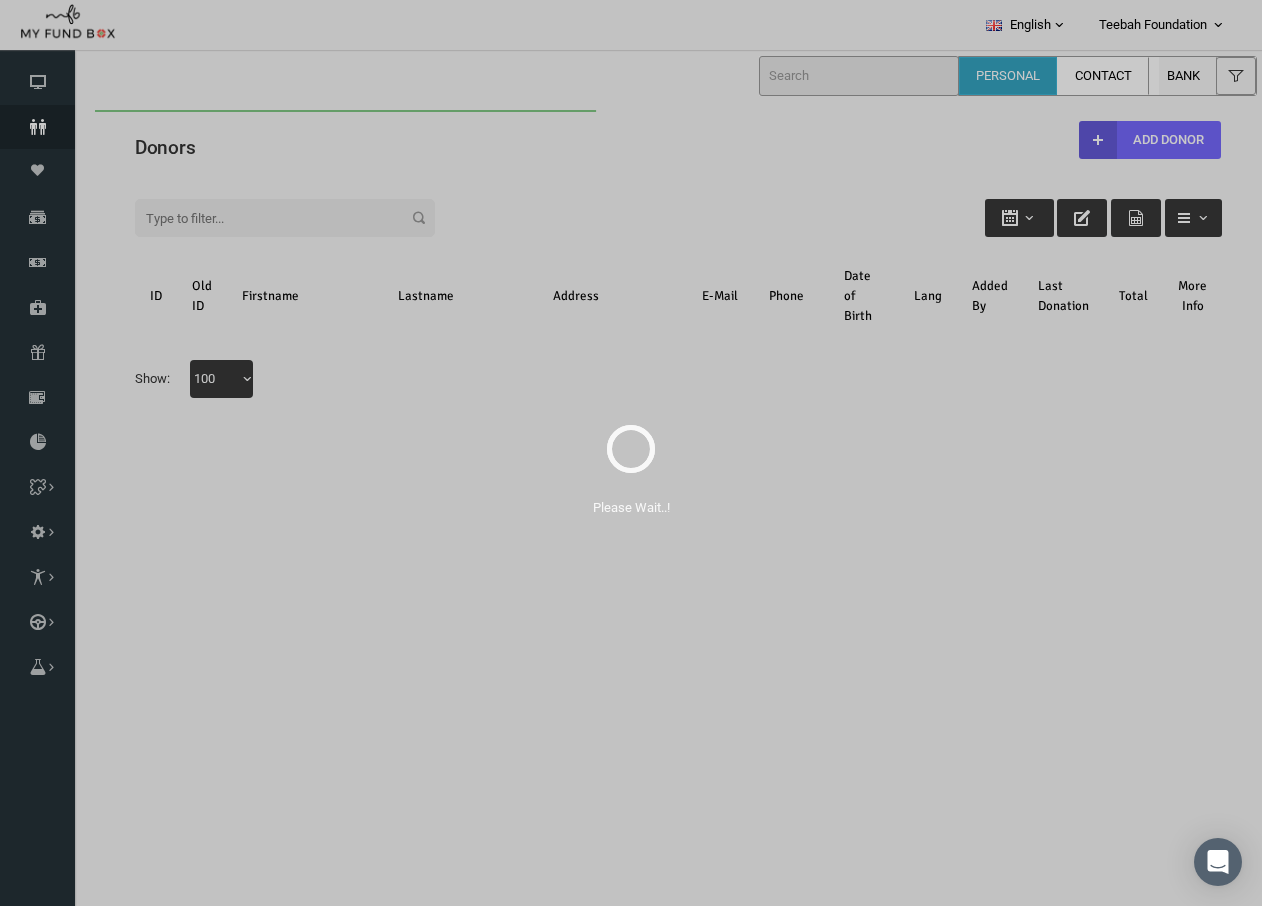 scroll, scrollTop: 0, scrollLeft: 0, axis: both 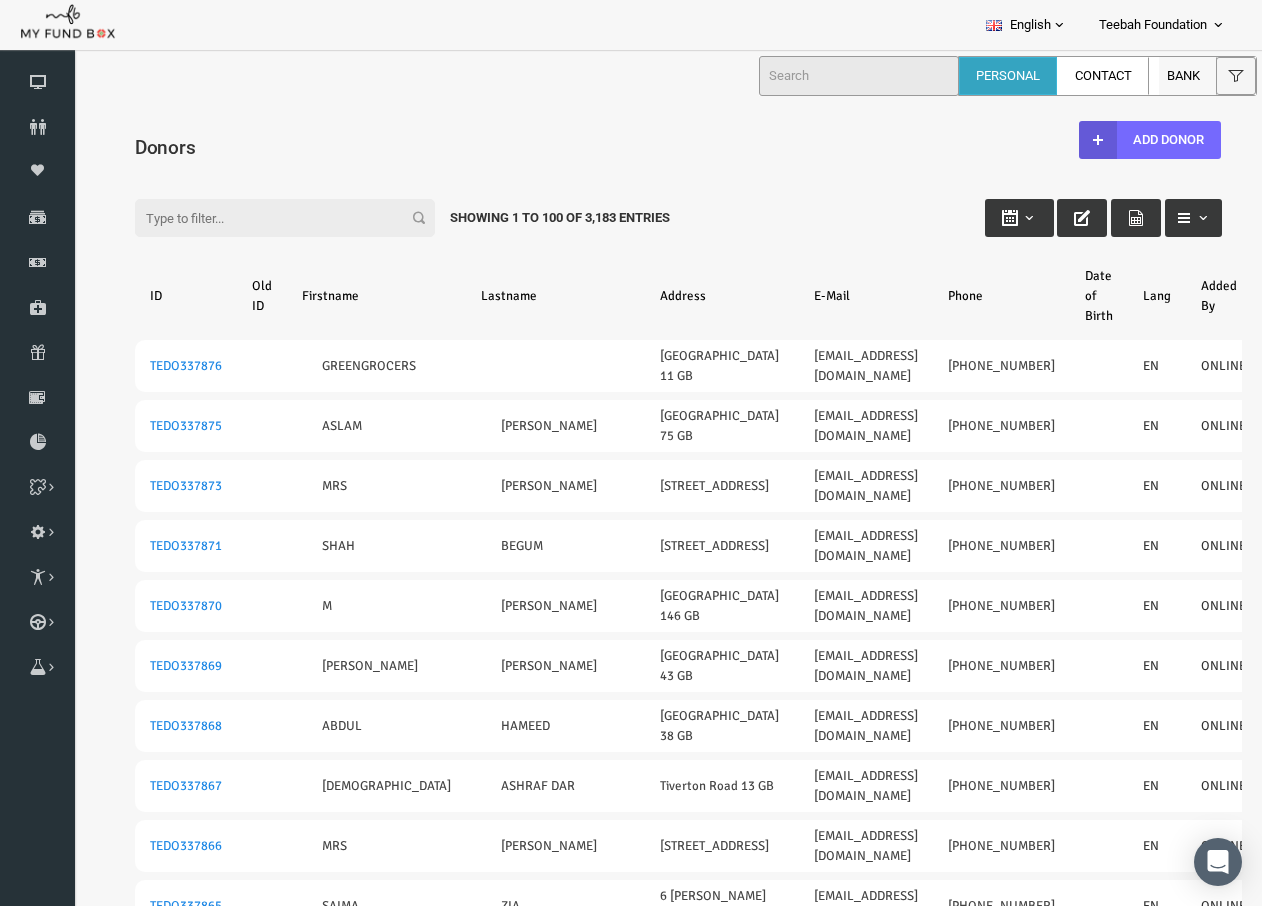 click on "Filter:" at bounding box center [261, 218] 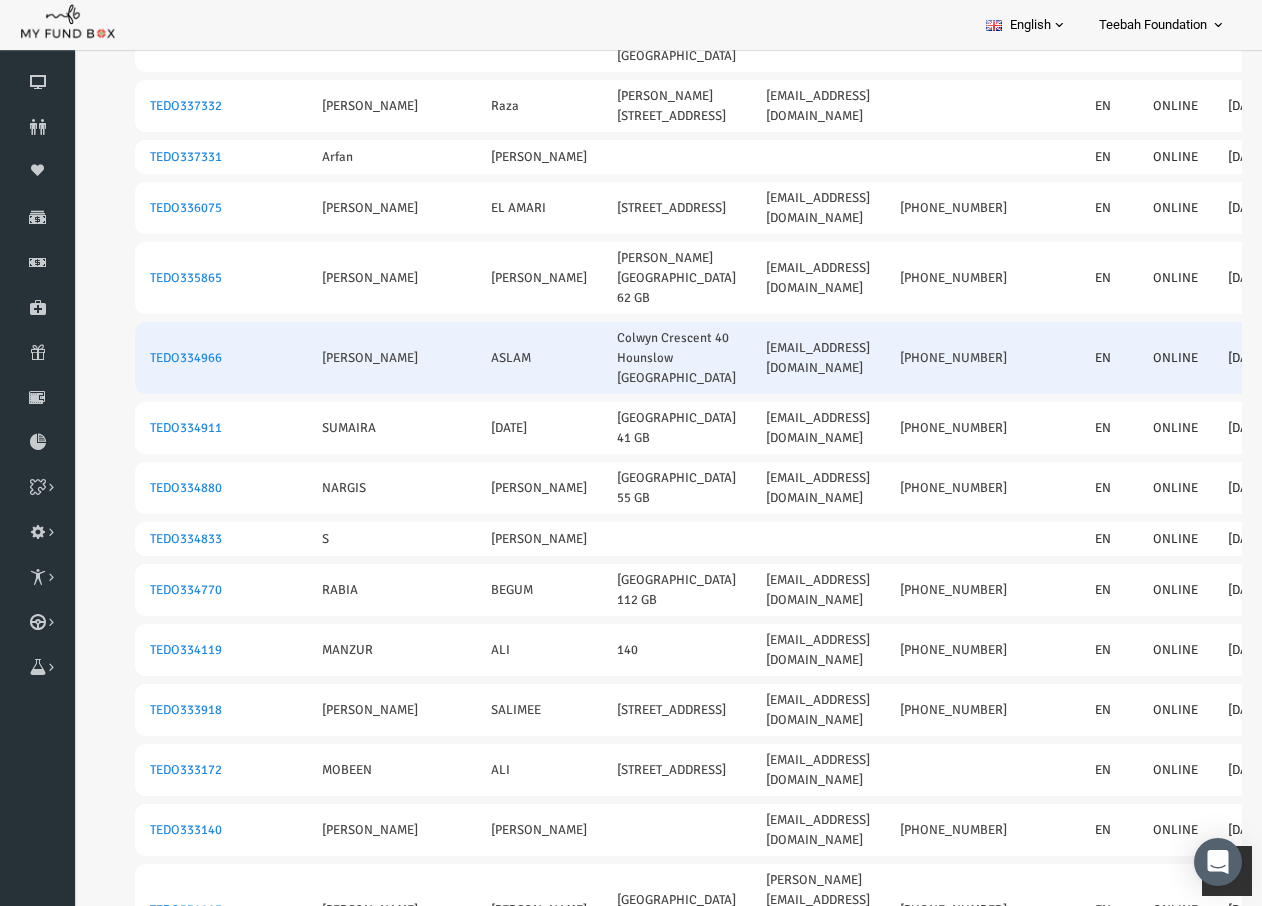 scroll, scrollTop: 0, scrollLeft: 0, axis: both 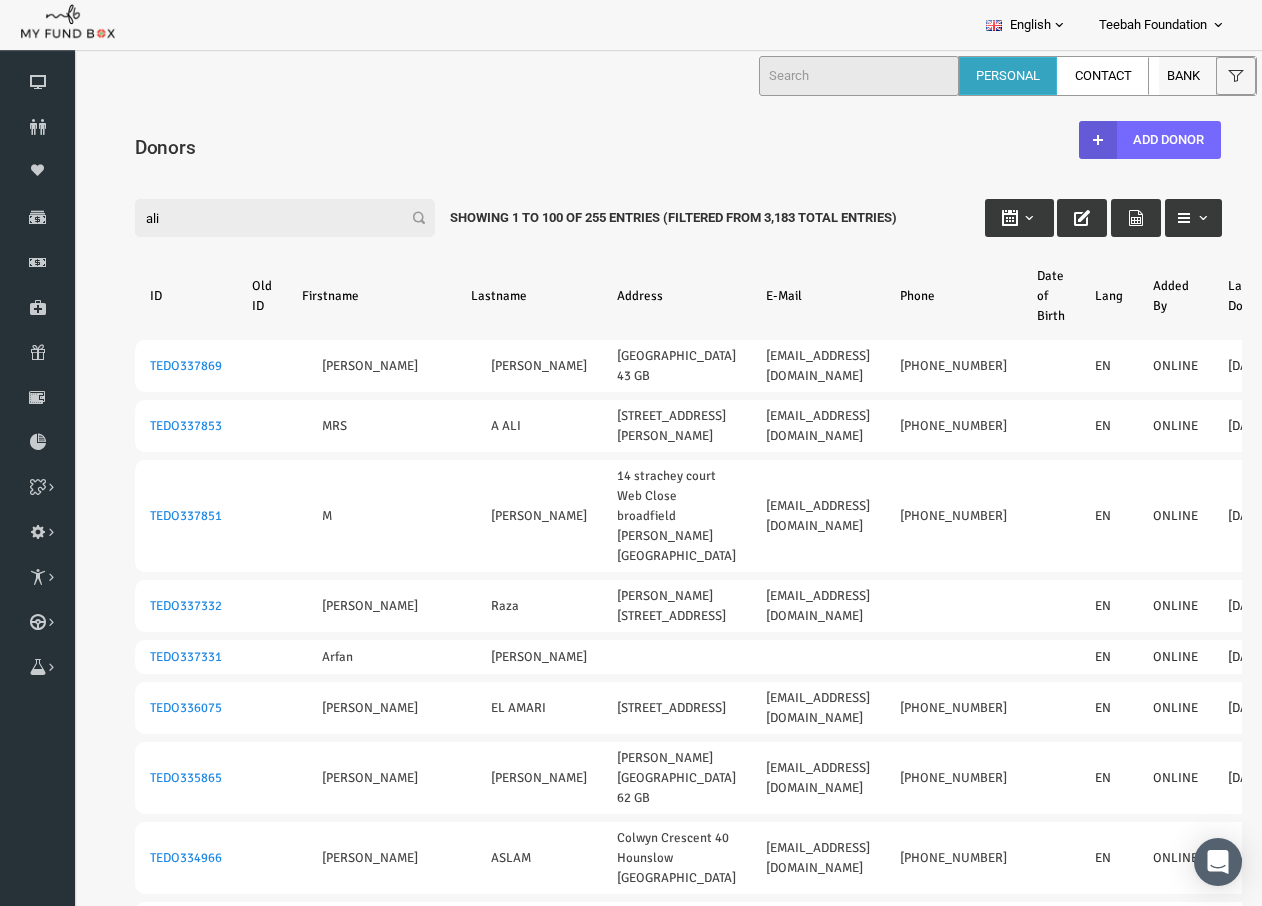 drag, startPoint x: 142, startPoint y: 223, endPoint x: 105, endPoint y: 222, distance: 37.01351 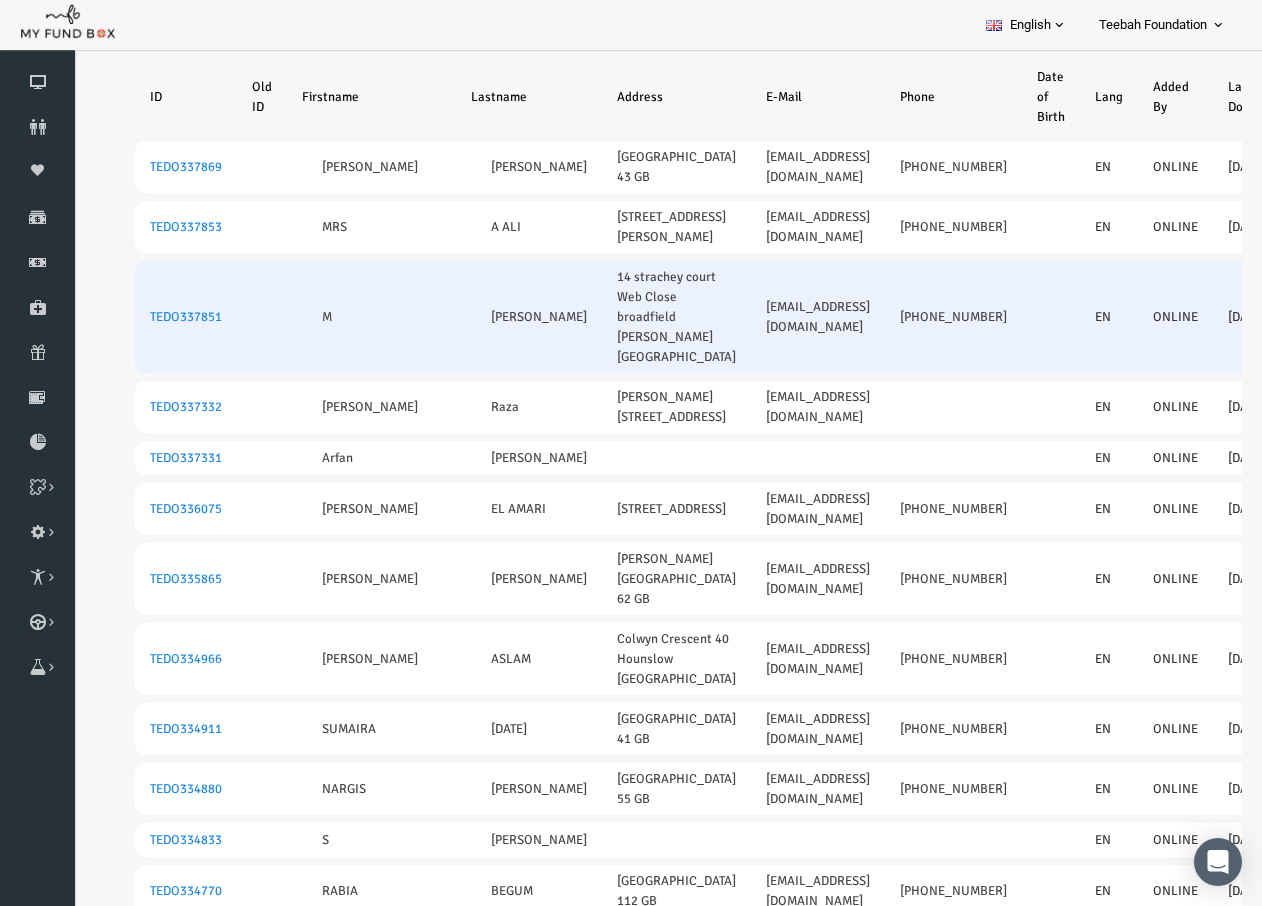 scroll, scrollTop: 0, scrollLeft: 0, axis: both 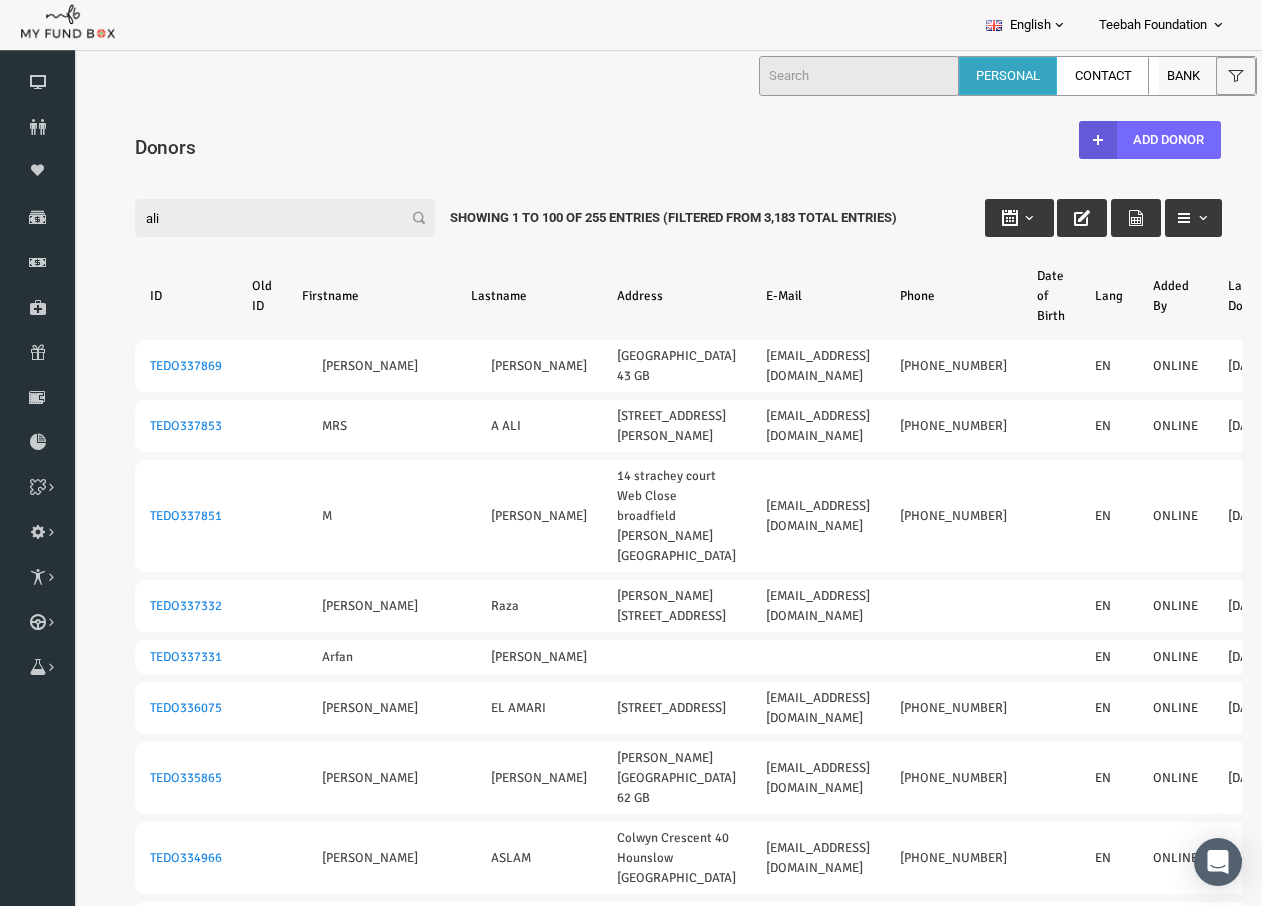 click on "ali" at bounding box center (261, 218) 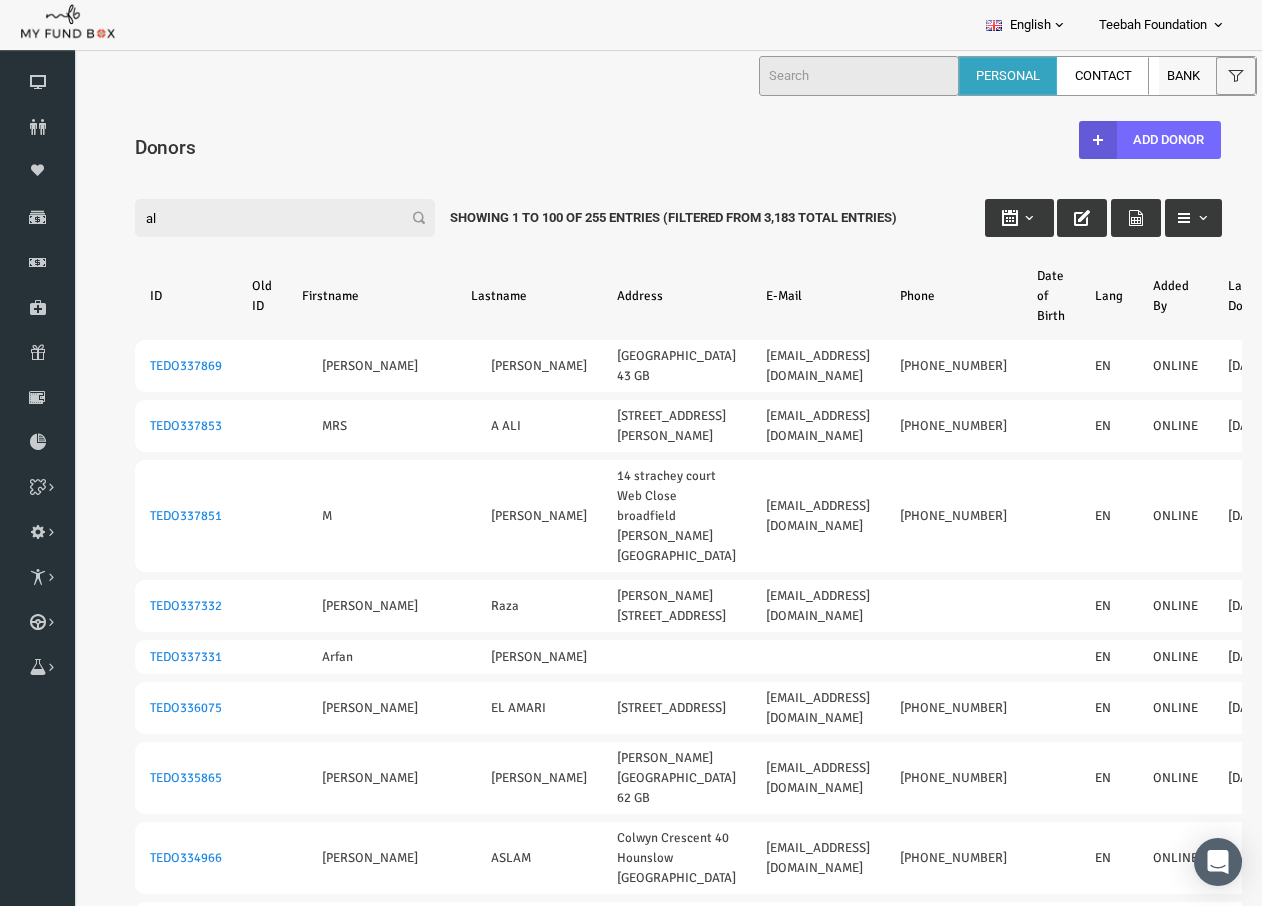 type on "a" 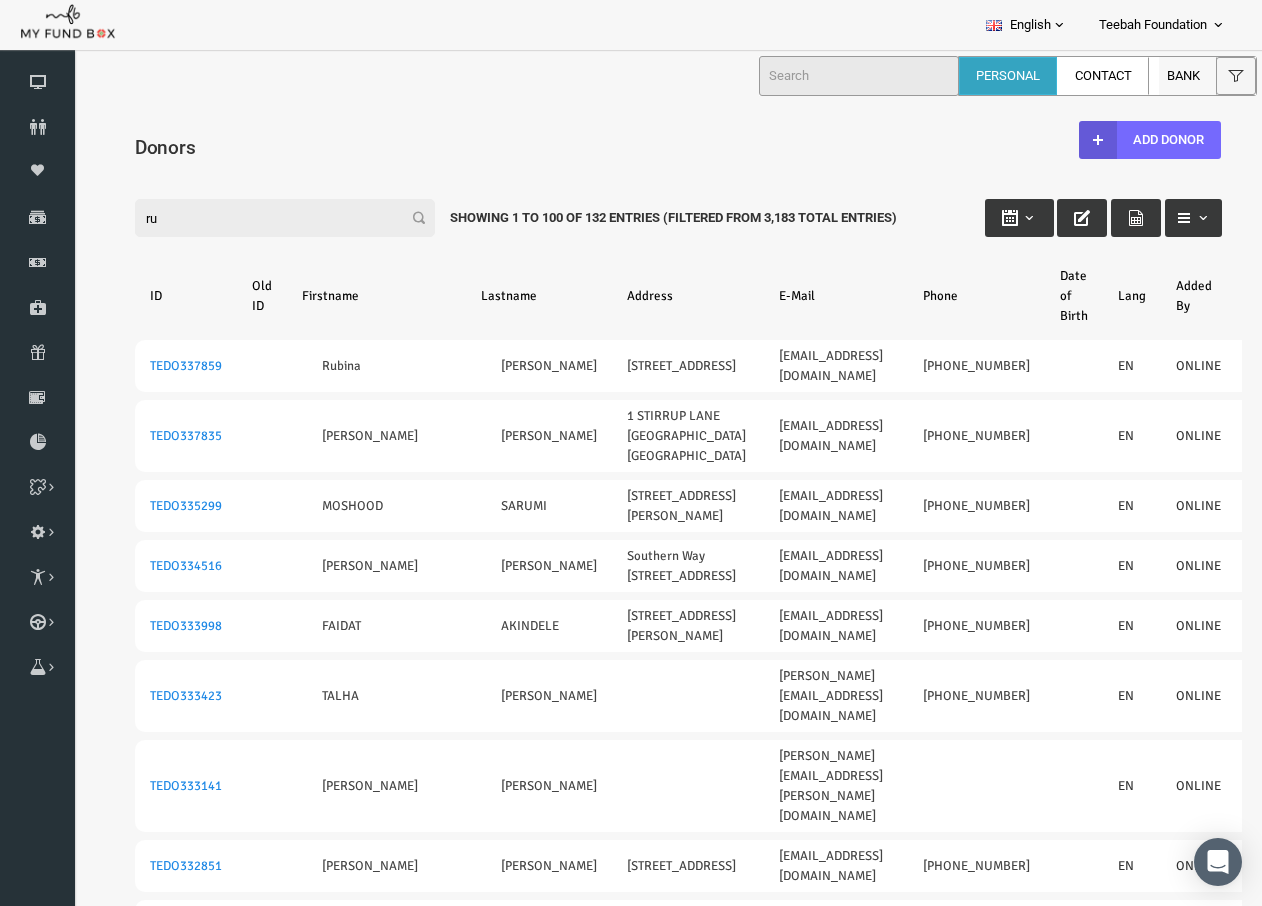 type on "ruk" 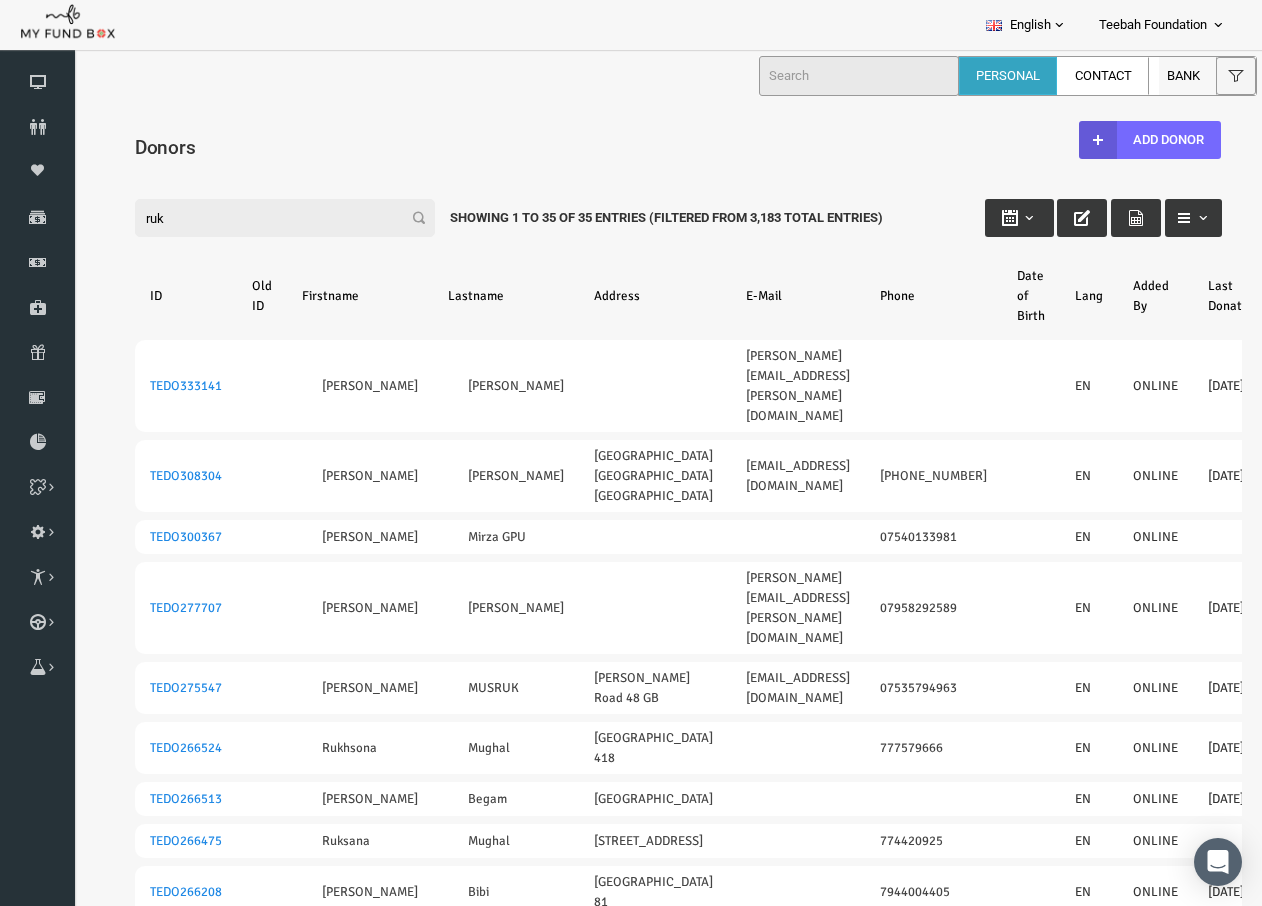 drag, startPoint x: 145, startPoint y: 218, endPoint x: 102, endPoint y: 221, distance: 43.104523 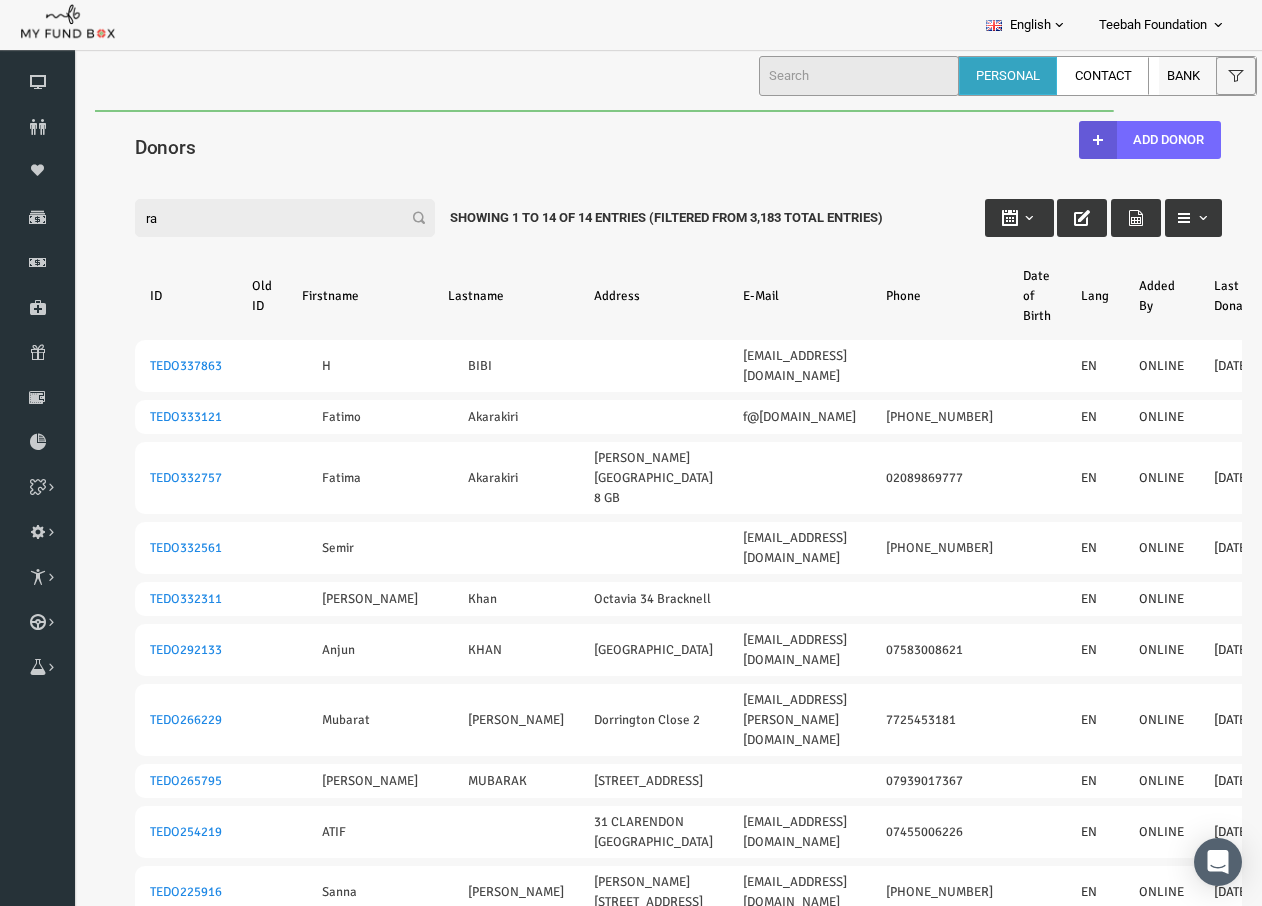 type on "r" 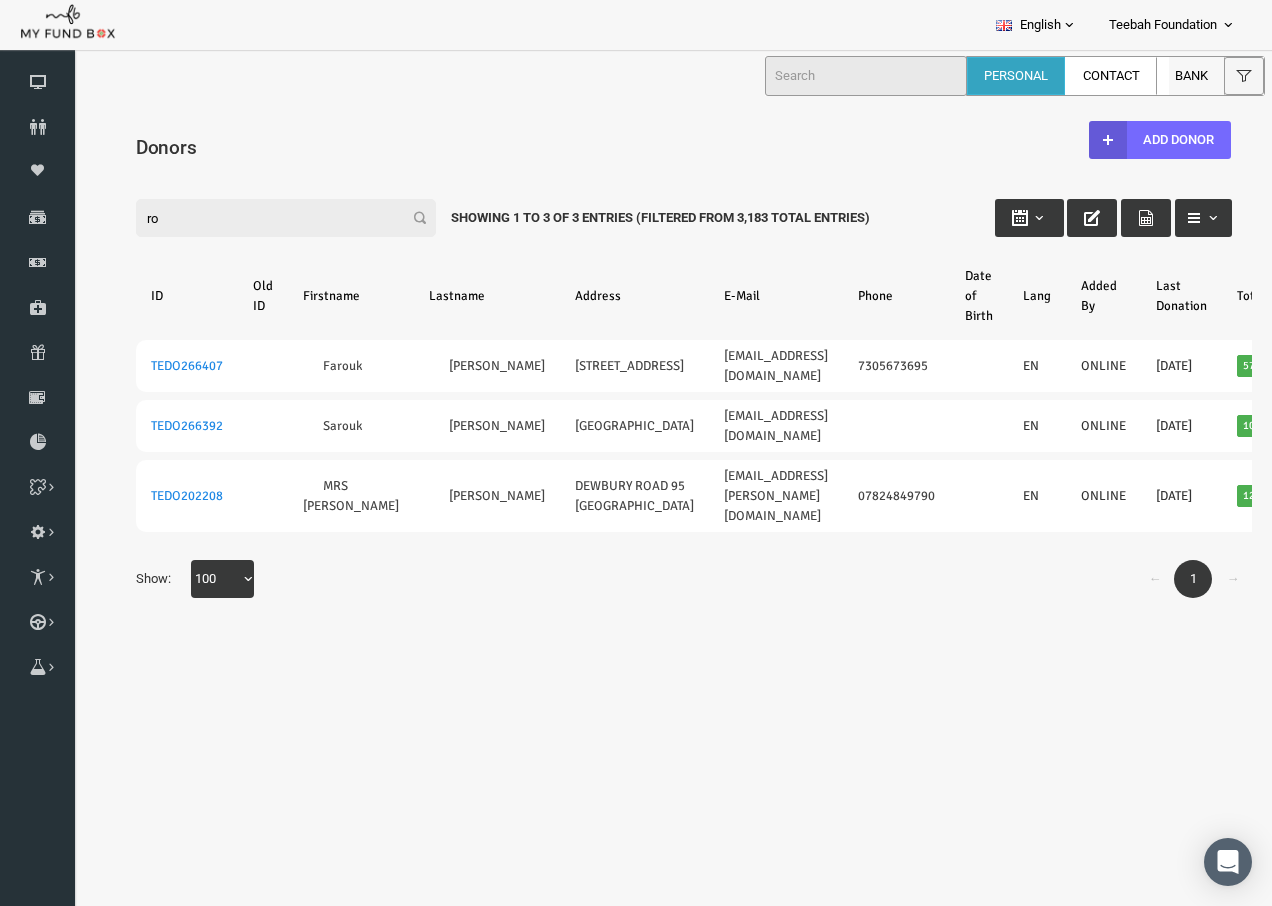 type on "r" 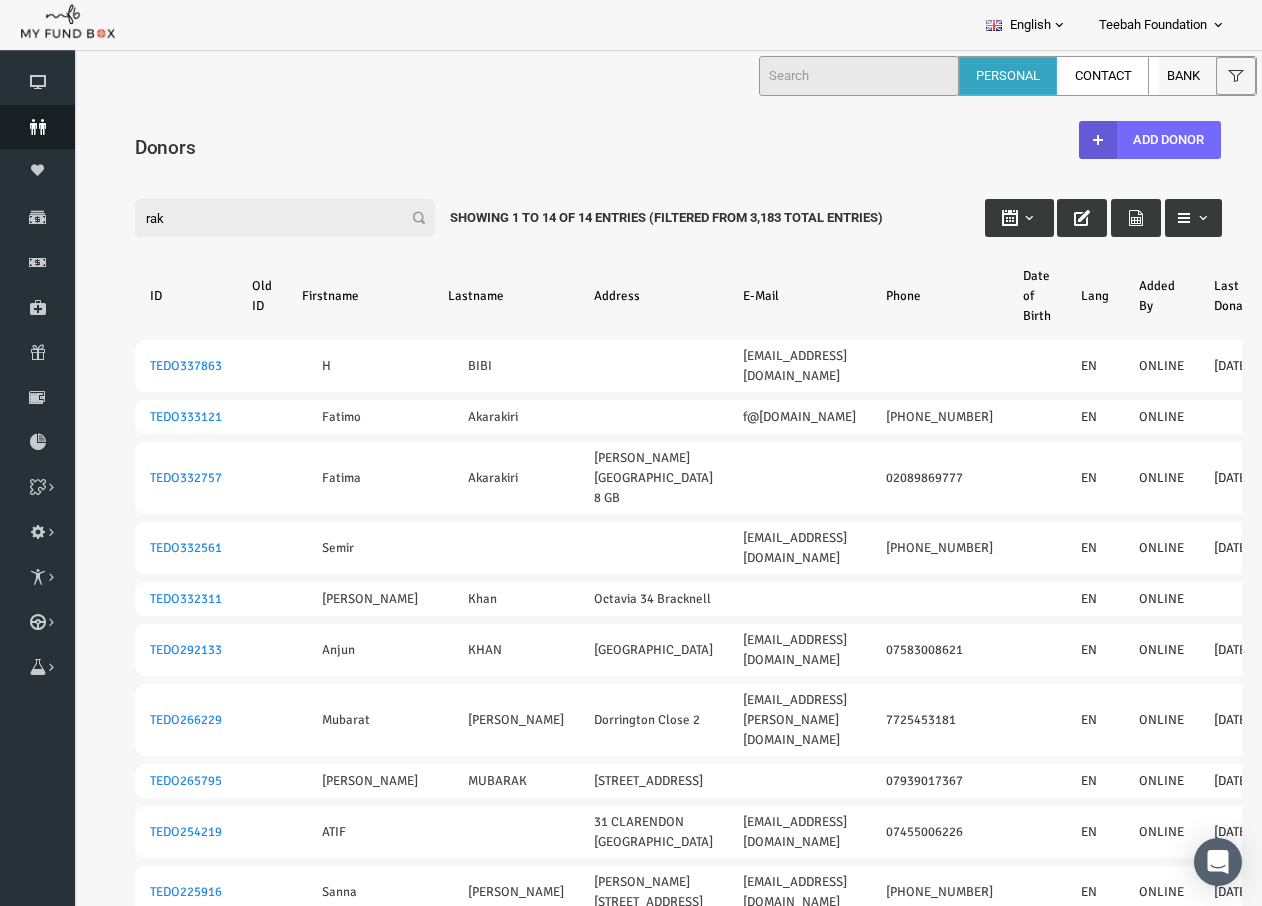 type on "rak" 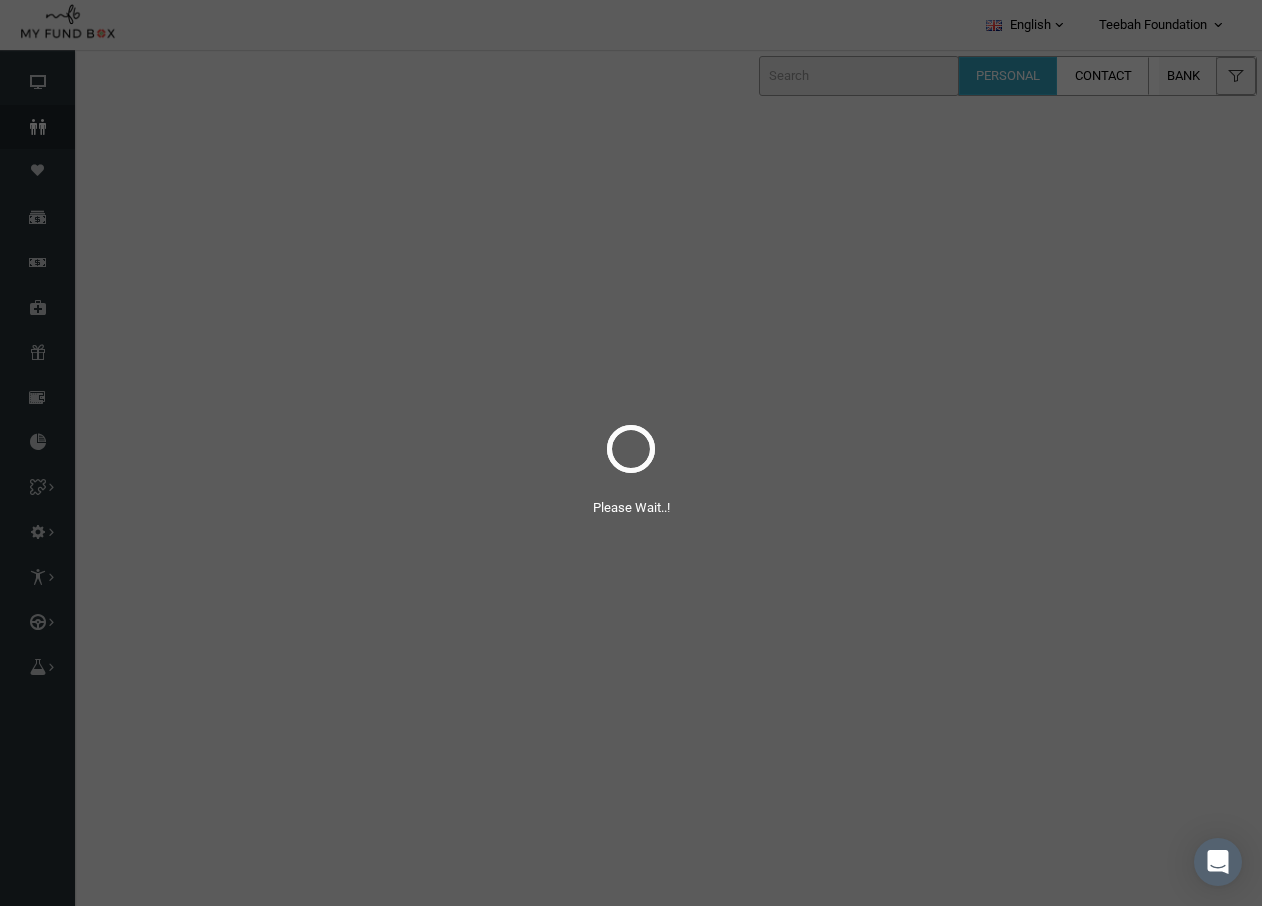 select on "100" 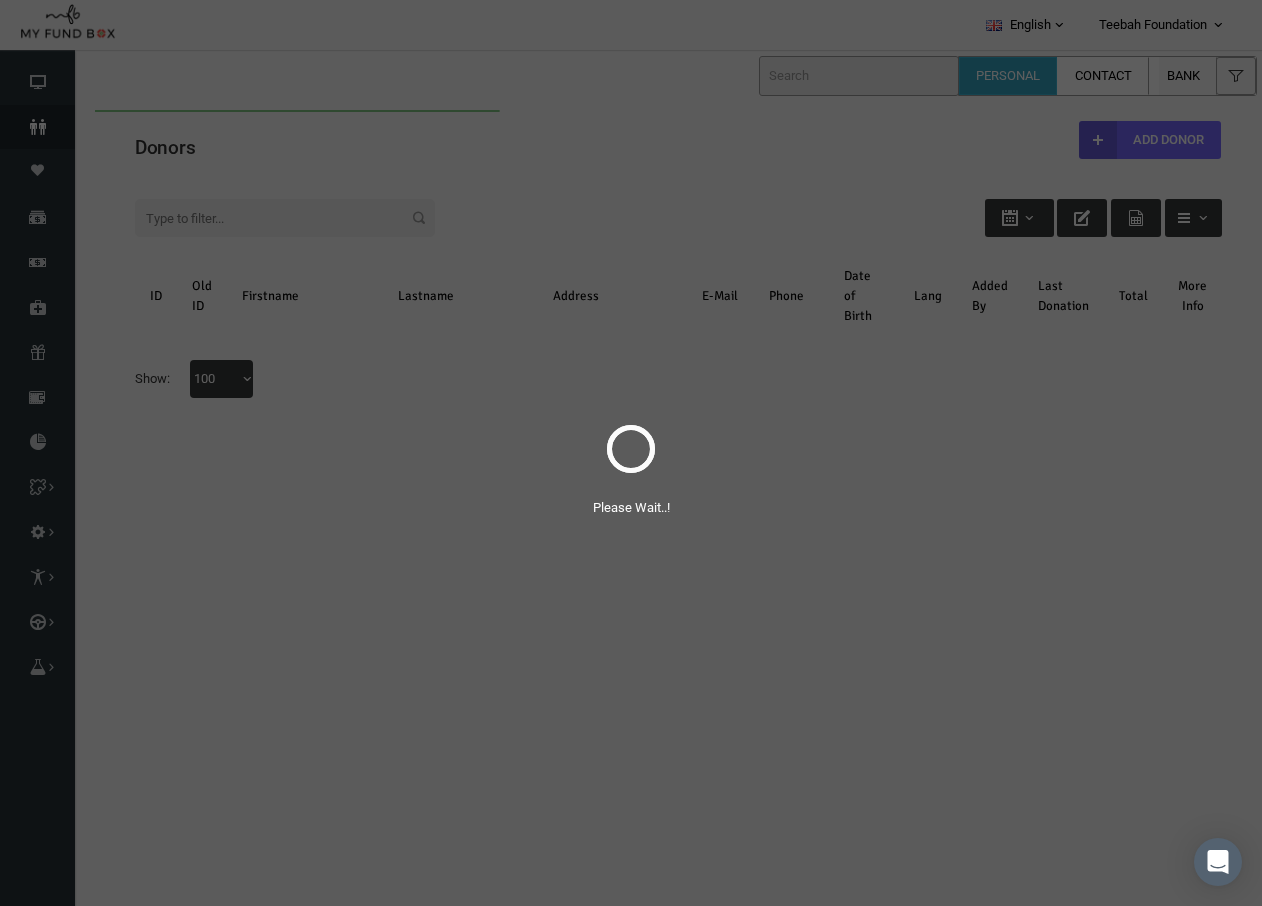 scroll, scrollTop: 0, scrollLeft: 0, axis: both 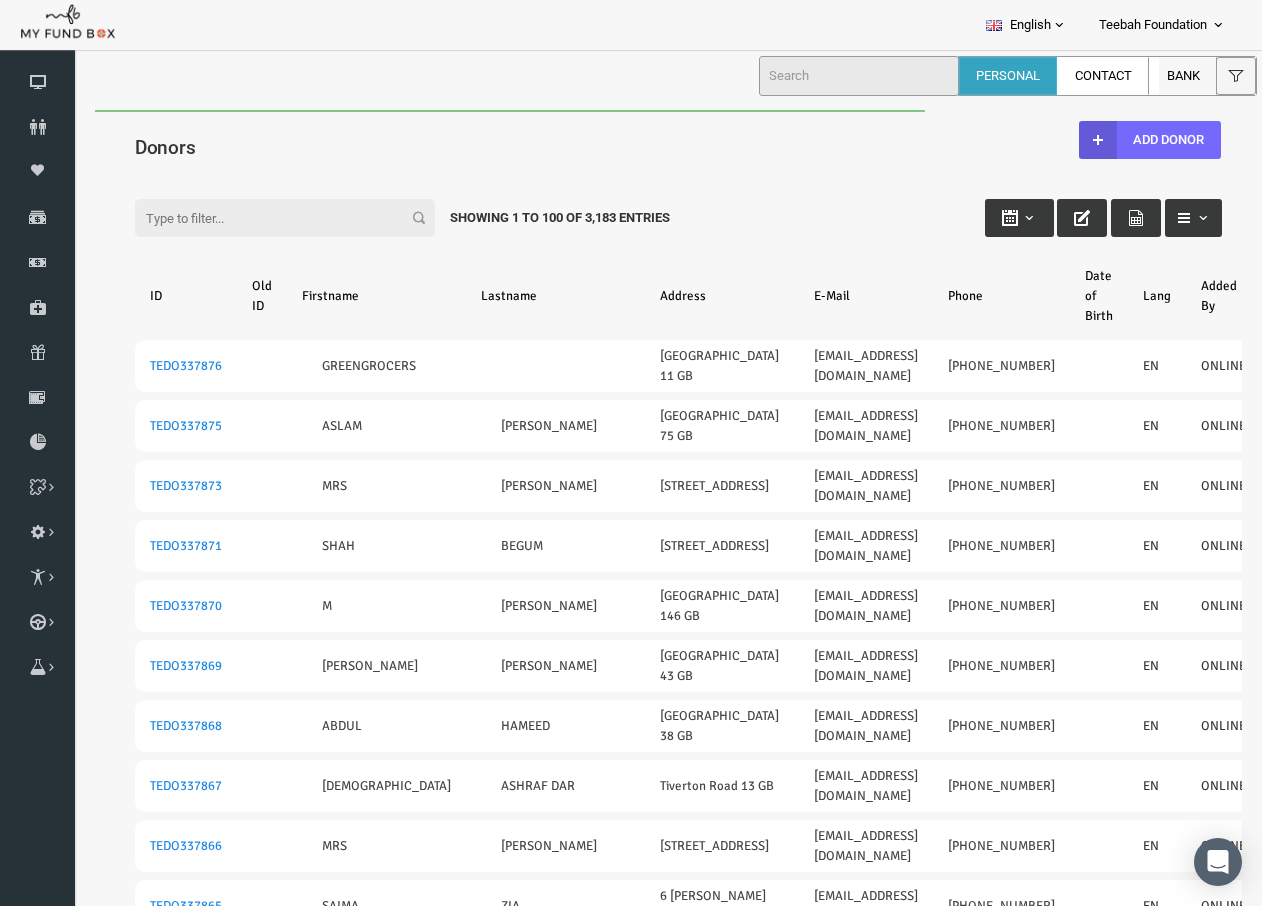 click on "Search:
By ID:
Note :ID should be atleast 5 digits
By Name:
Note :Name should be atleast 3 characters
By Date:
Filter:" at bounding box center (654, 3449) 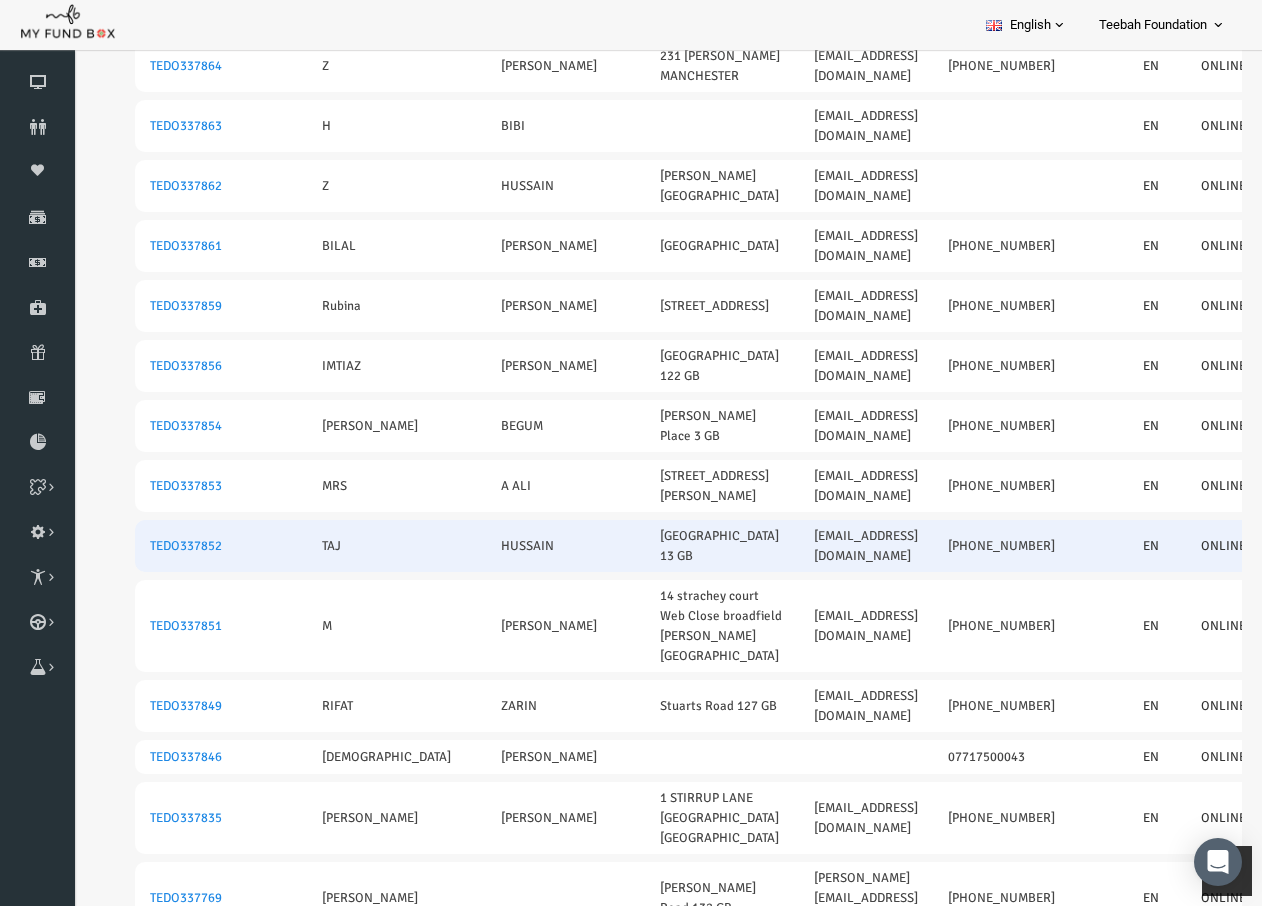 scroll, scrollTop: 800, scrollLeft: 0, axis: vertical 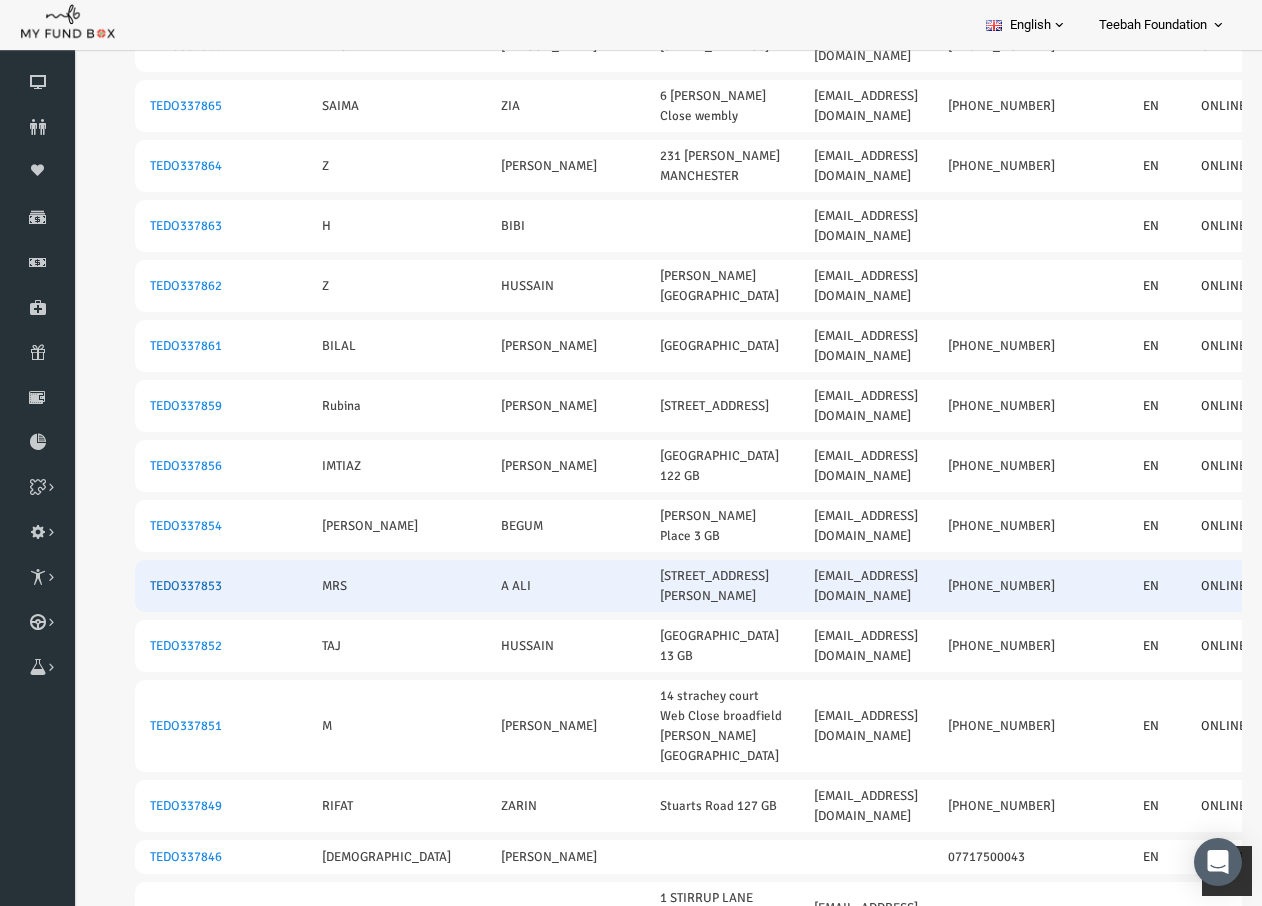 click on "TEDO337853" at bounding box center [162, 586] 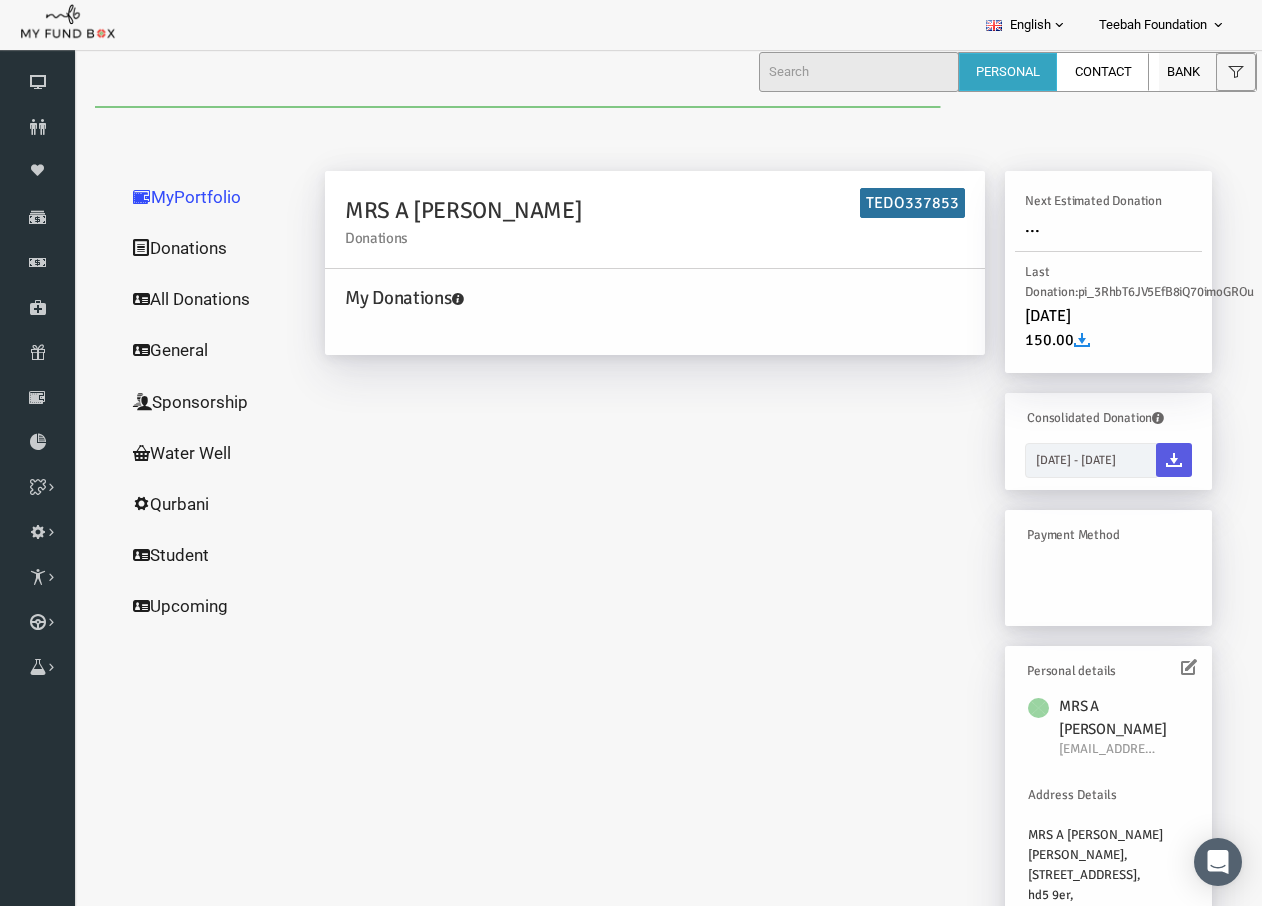 scroll, scrollTop: 0, scrollLeft: 0, axis: both 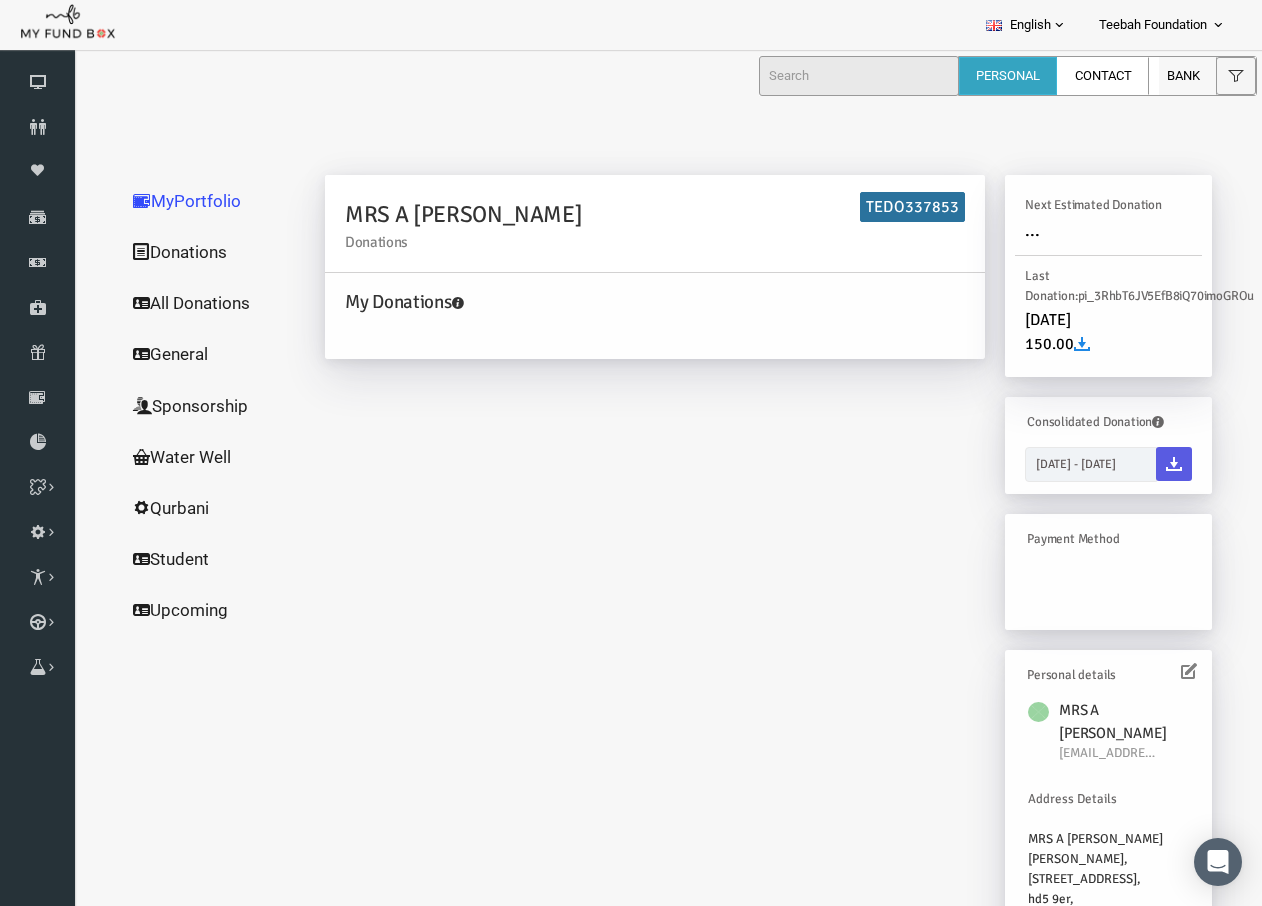 click at bounding box center [1165, 671] 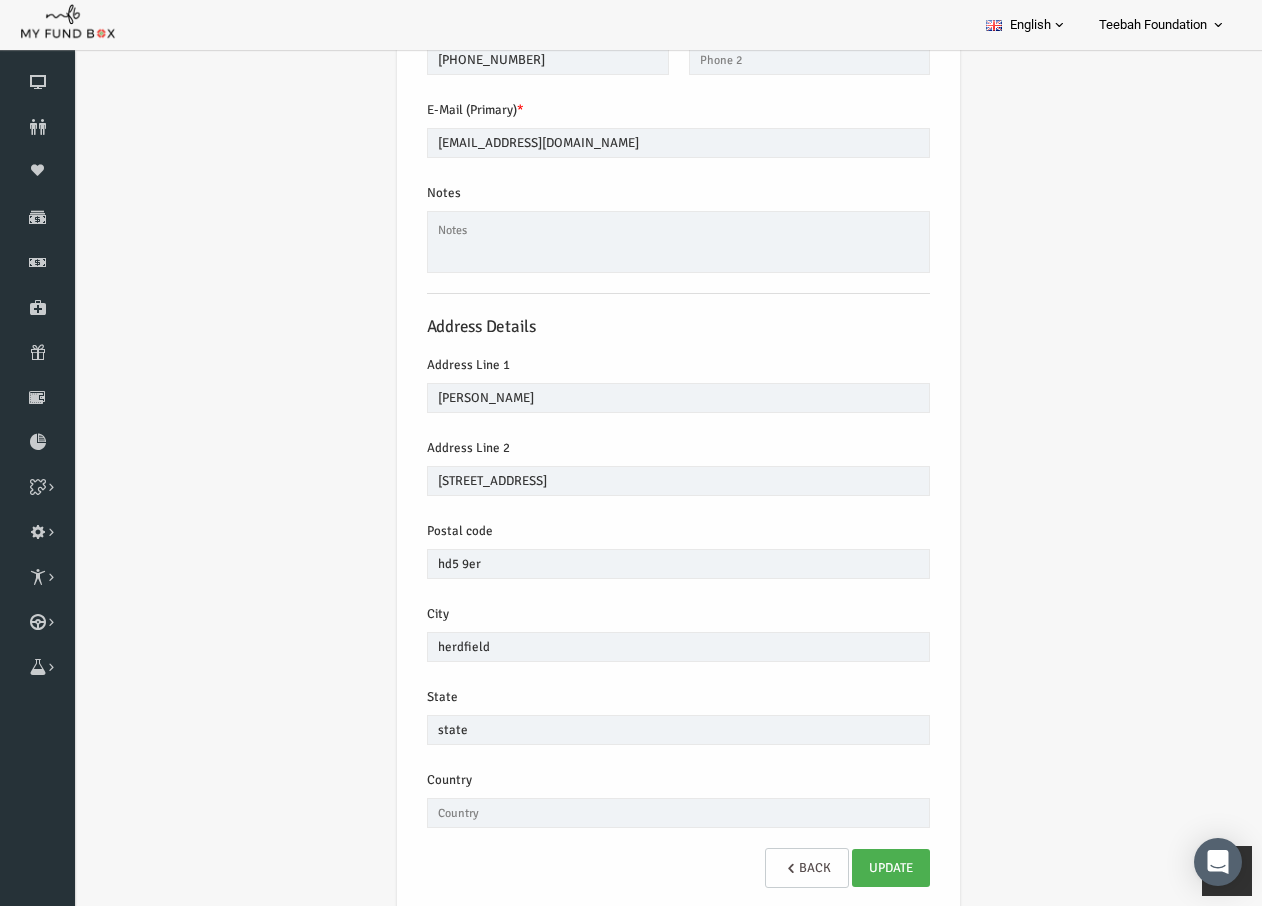 scroll, scrollTop: 335, scrollLeft: 0, axis: vertical 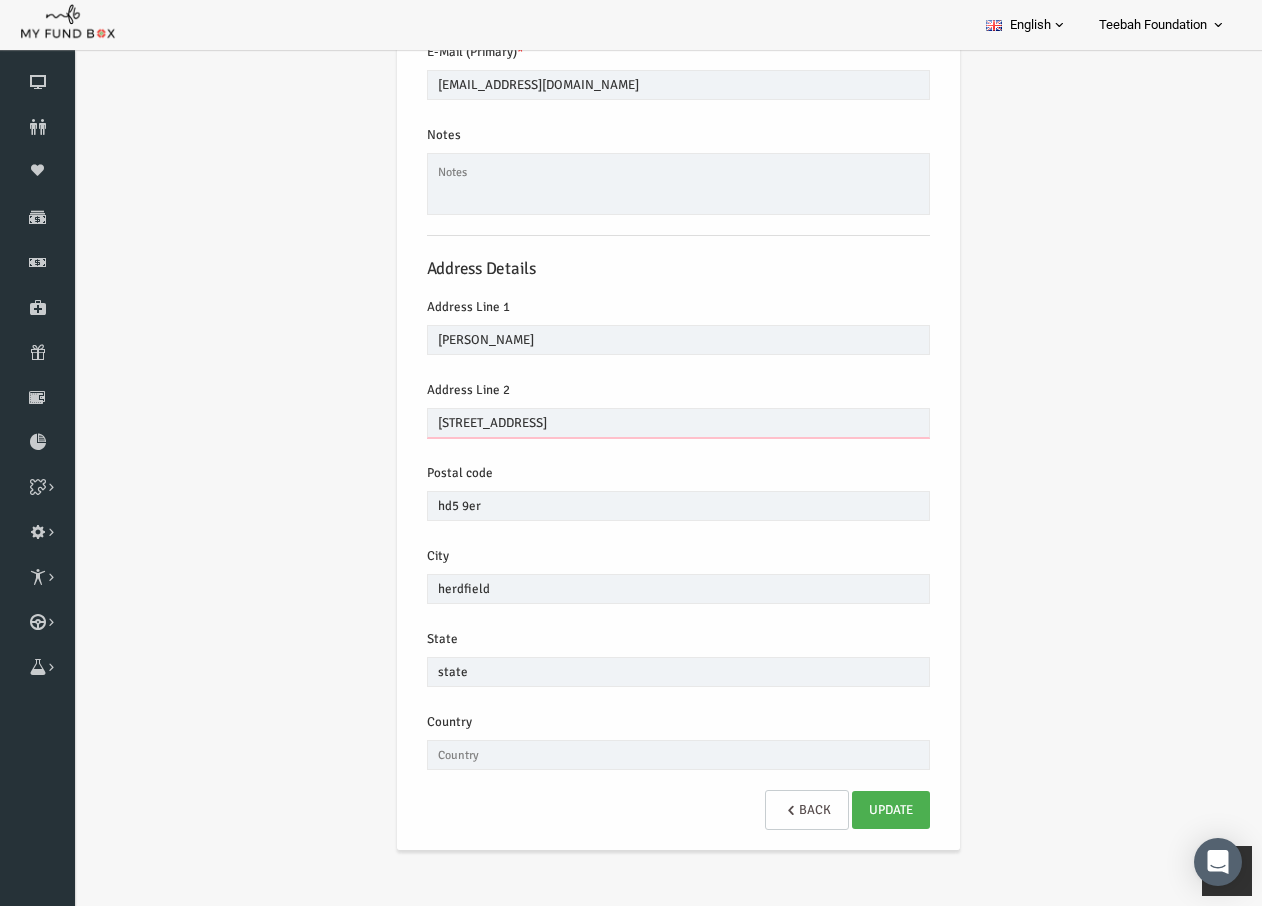drag, startPoint x: 537, startPoint y: 425, endPoint x: 361, endPoint y: 438, distance: 176.47946 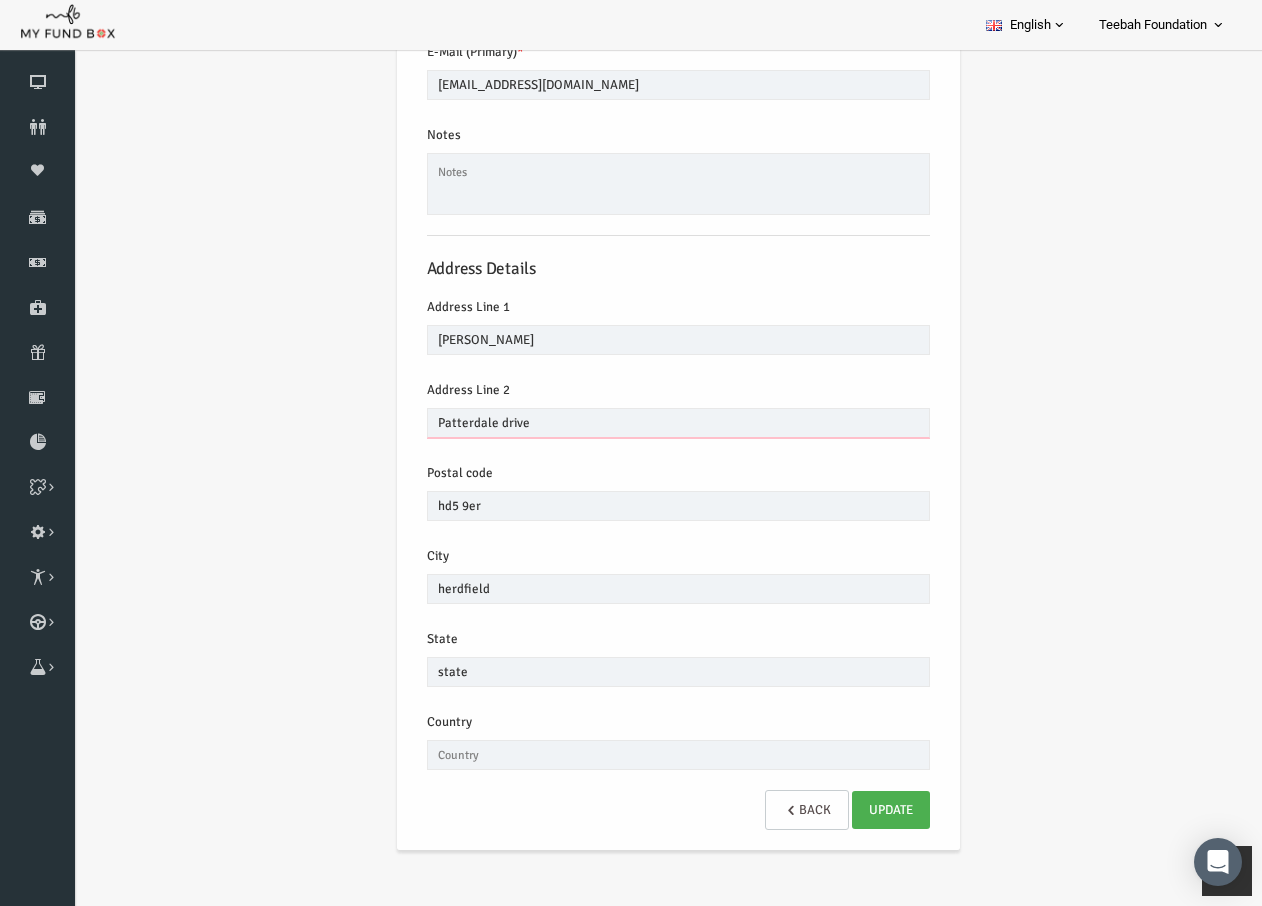 type on "Patterdale drive" 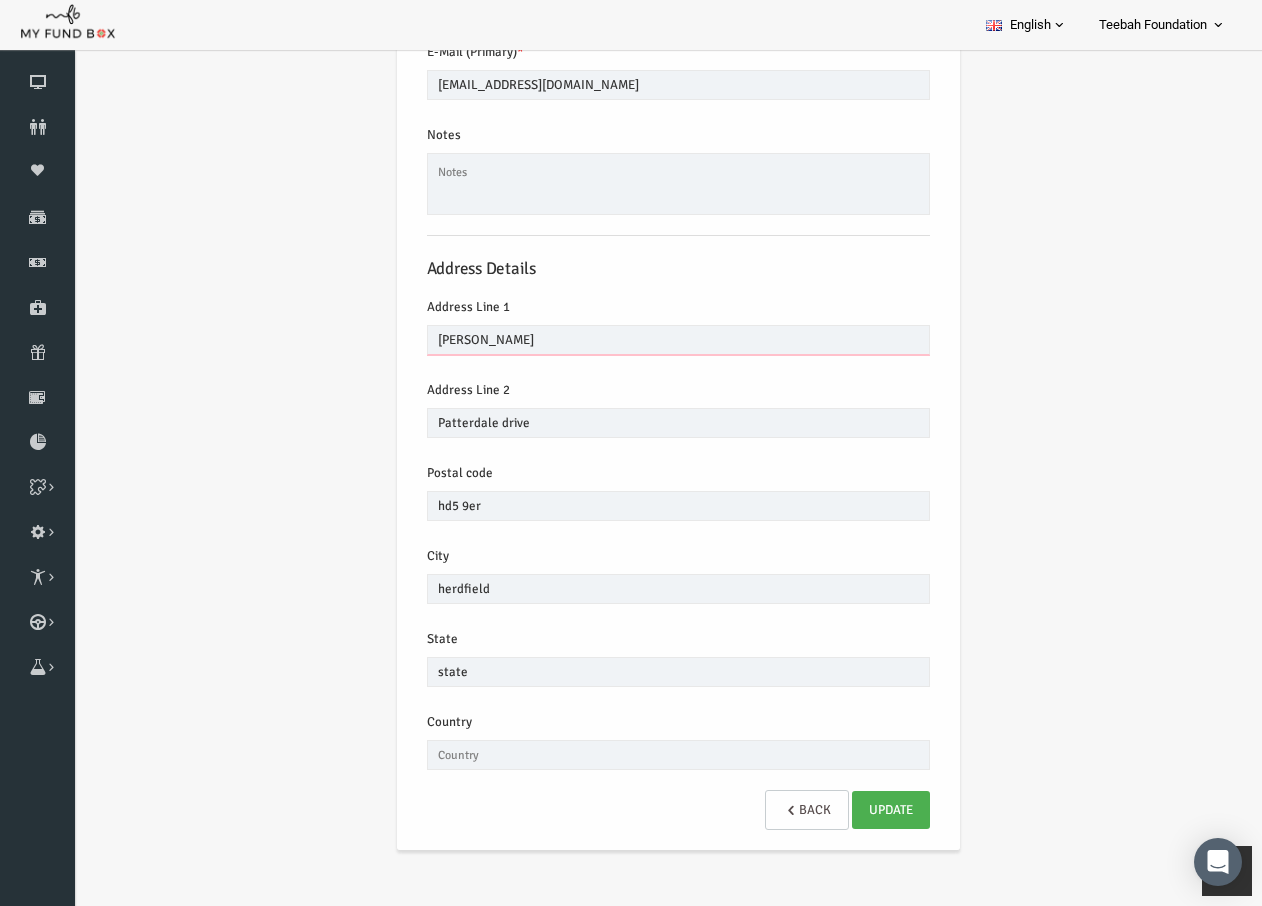 drag, startPoint x: 477, startPoint y: 338, endPoint x: 291, endPoint y: 326, distance: 186.38669 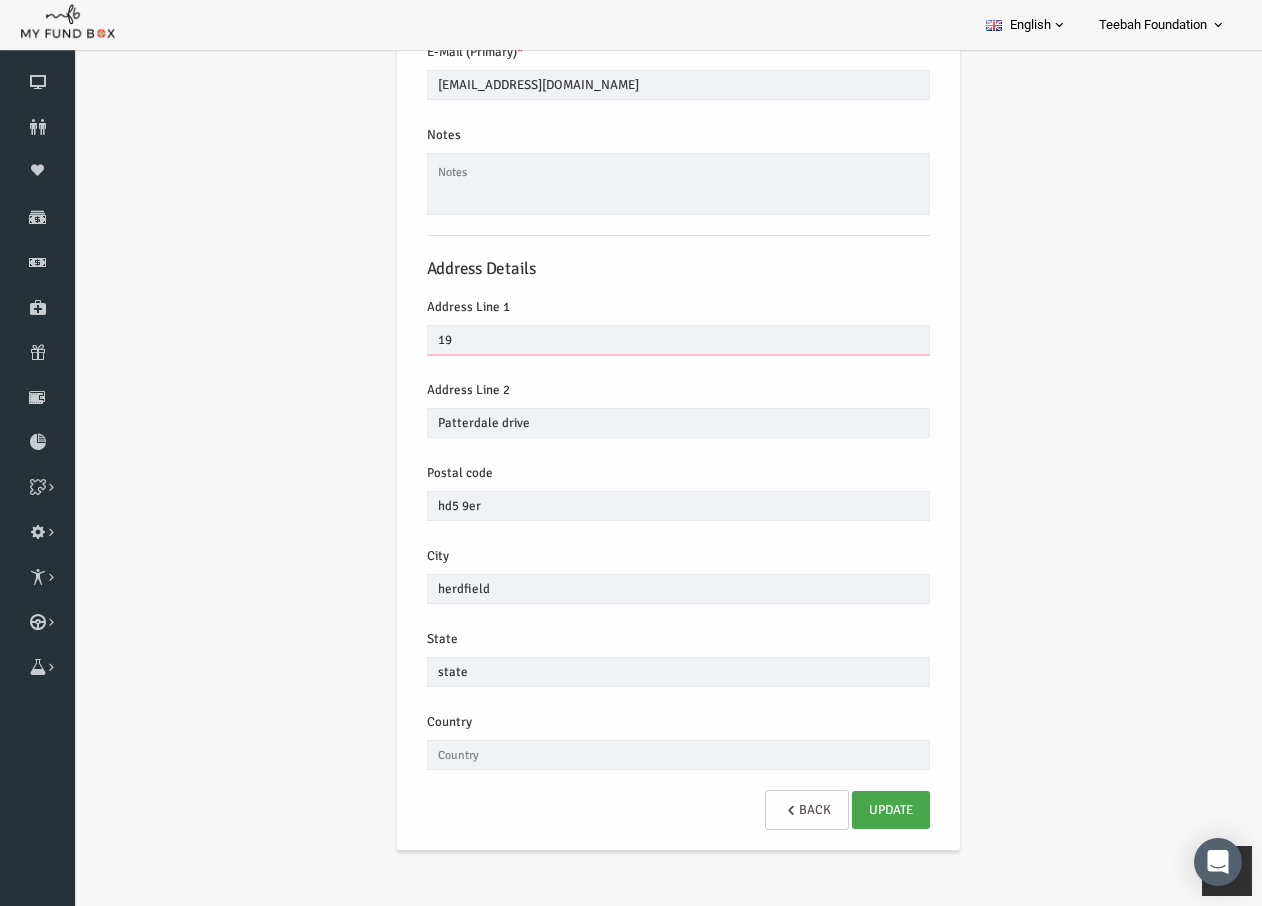 type on "19" 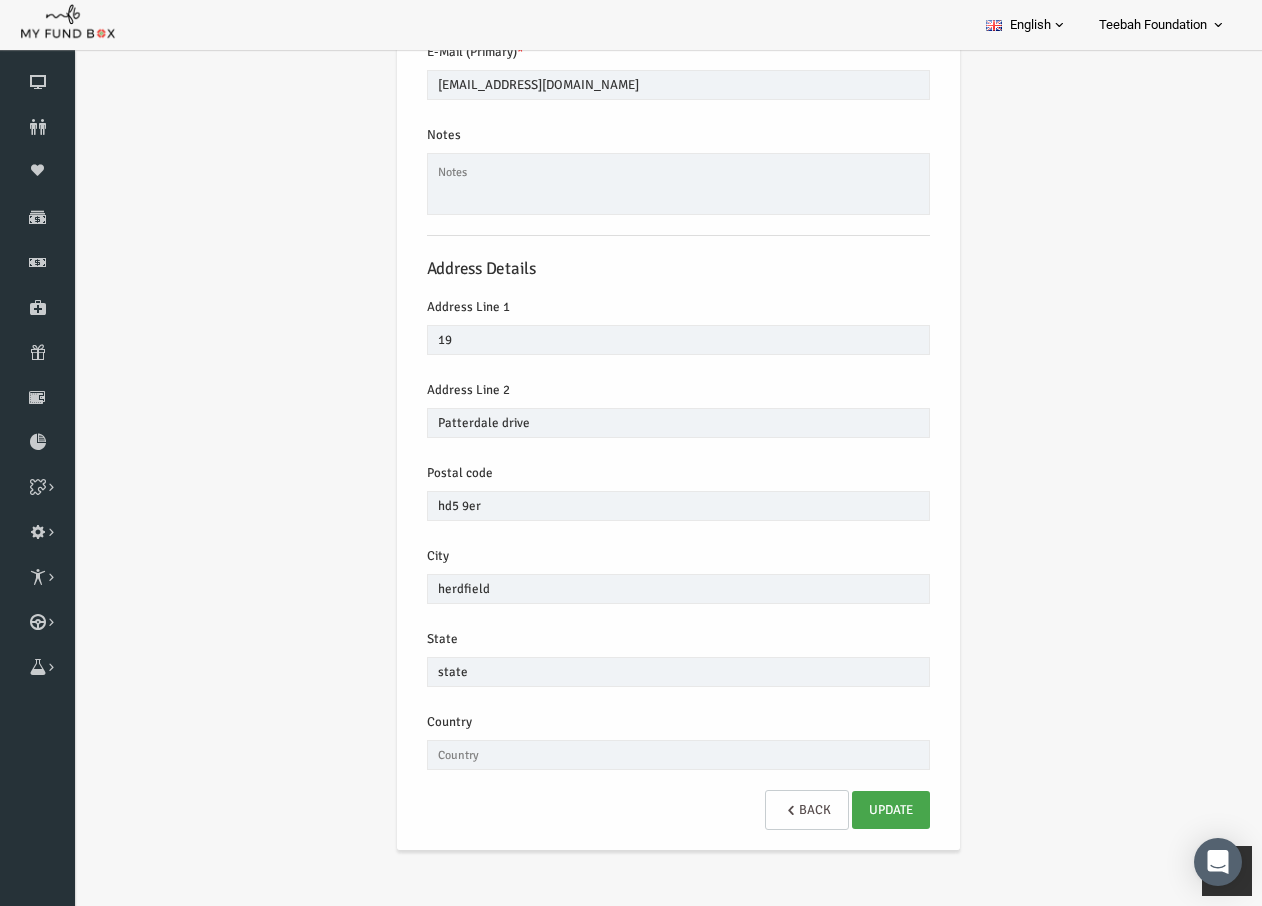 click on "Update" at bounding box center (867, 810) 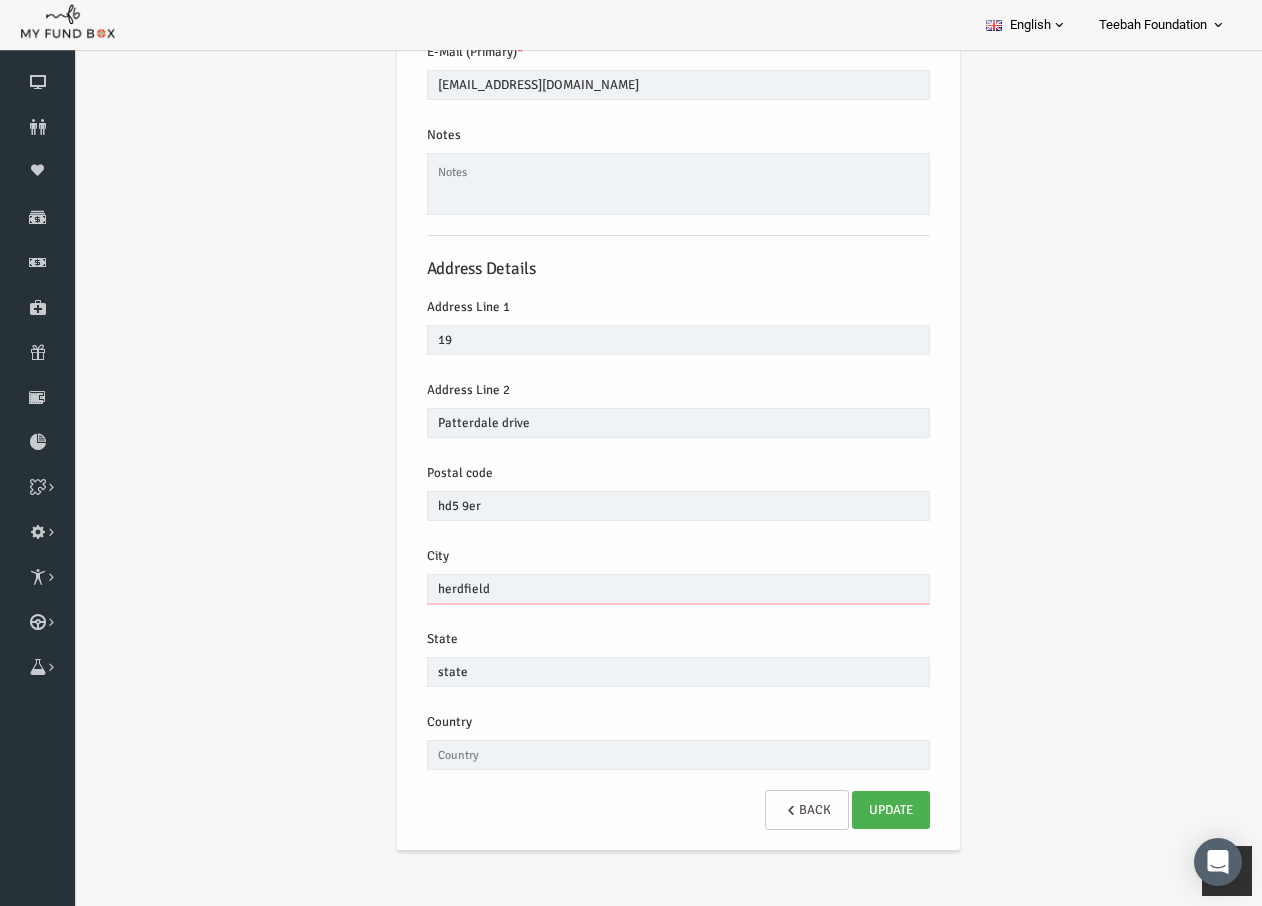 drag, startPoint x: 467, startPoint y: 592, endPoint x: 342, endPoint y: 598, distance: 125.14392 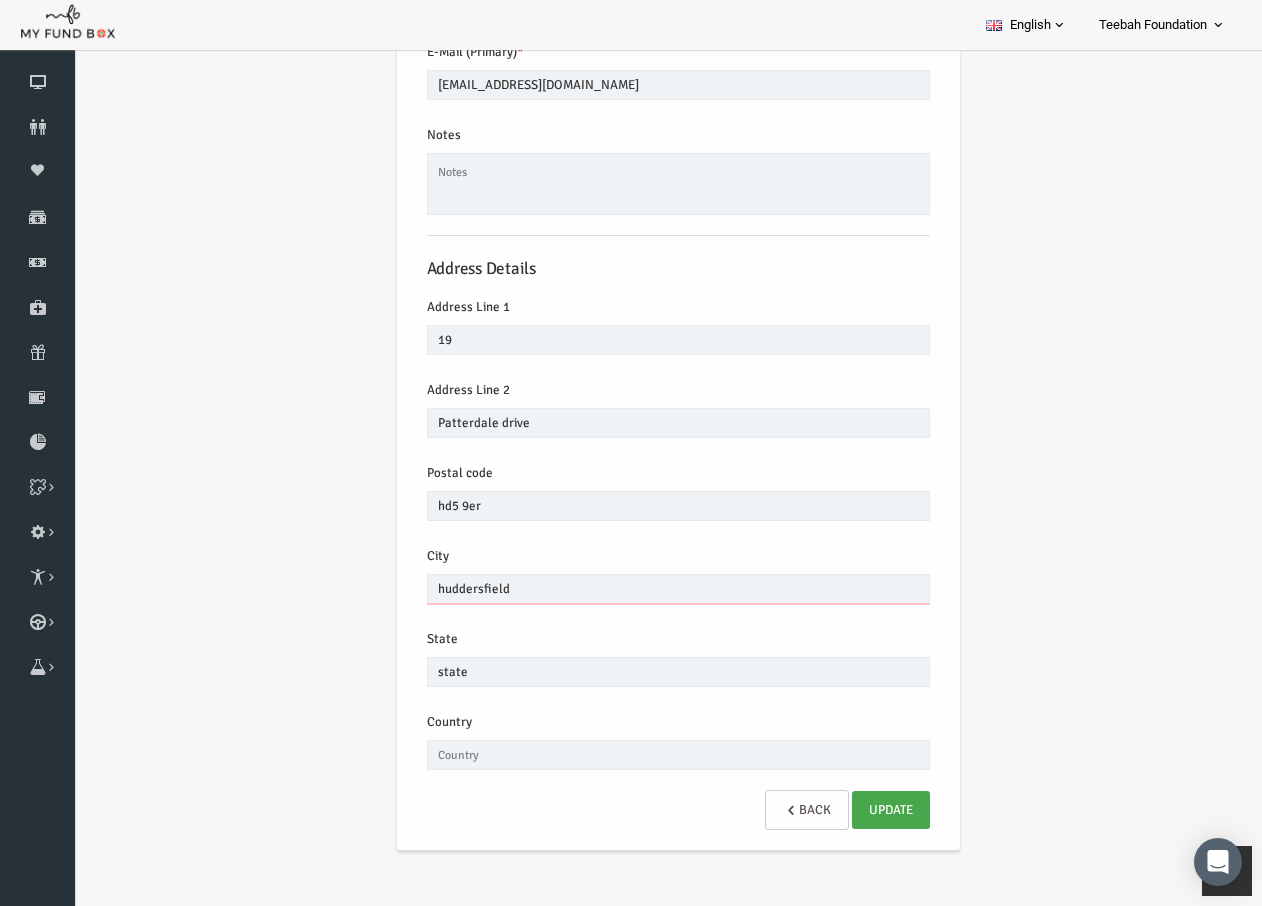 type on "huddersfield" 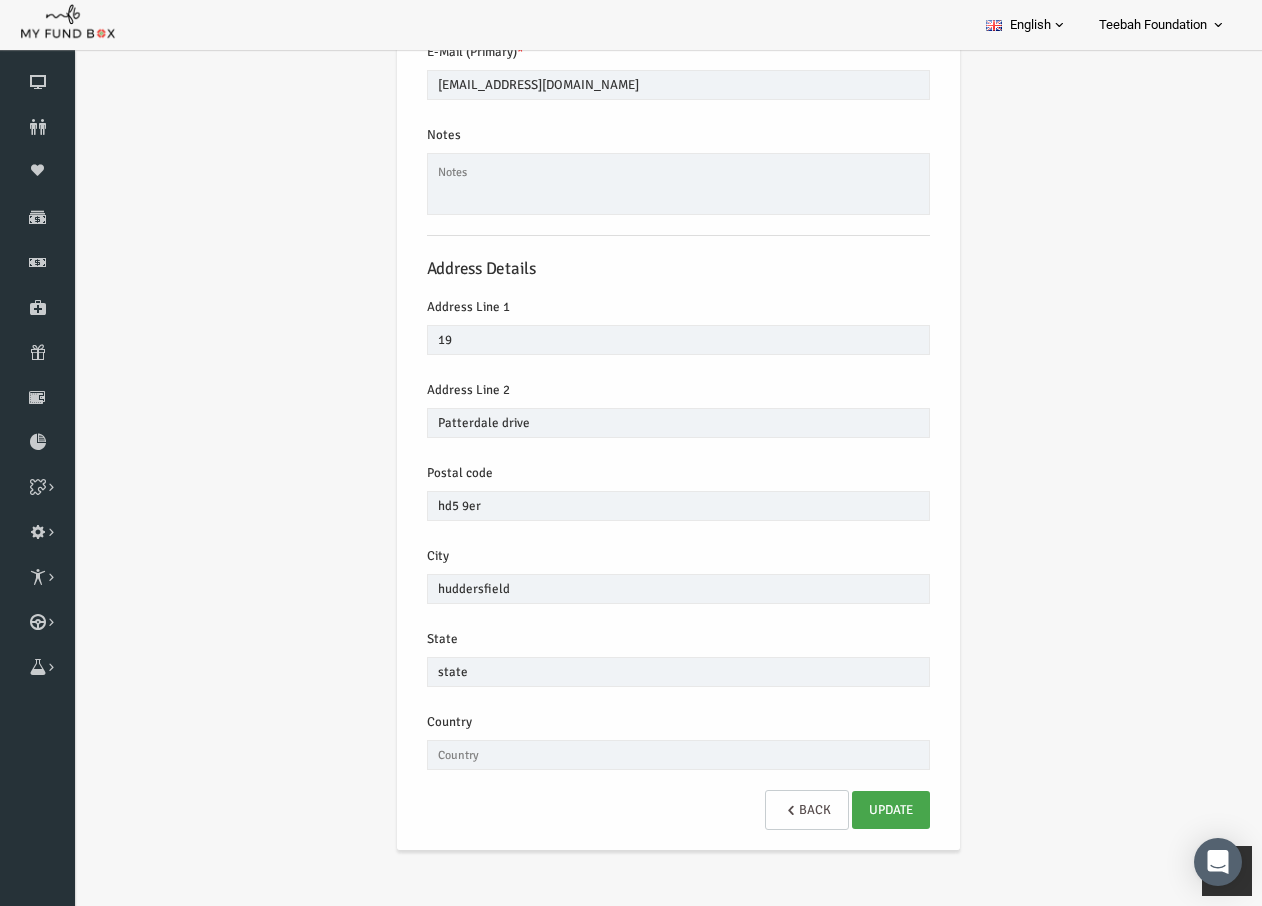 click on "Update" at bounding box center [867, 810] 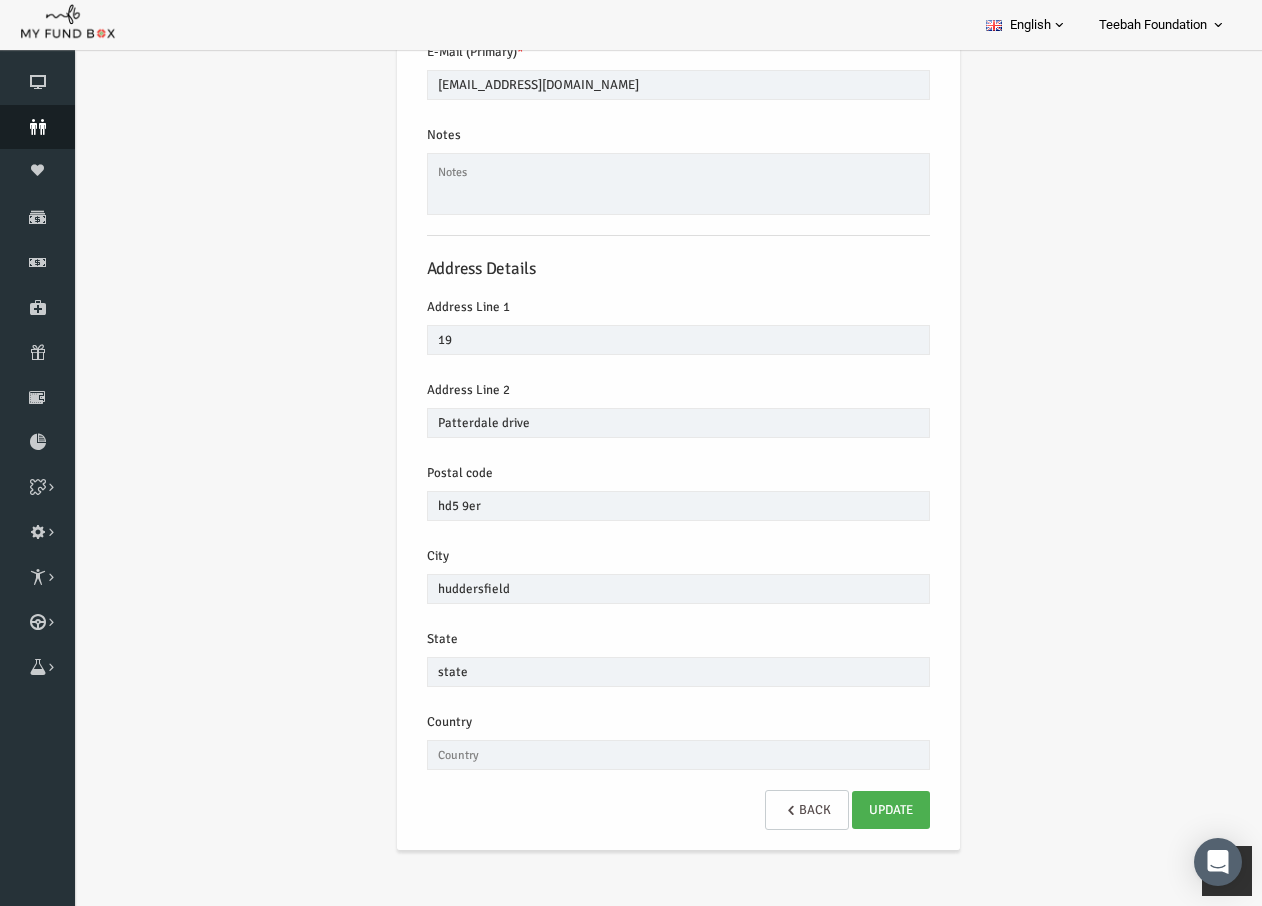 click at bounding box center (37, 127) 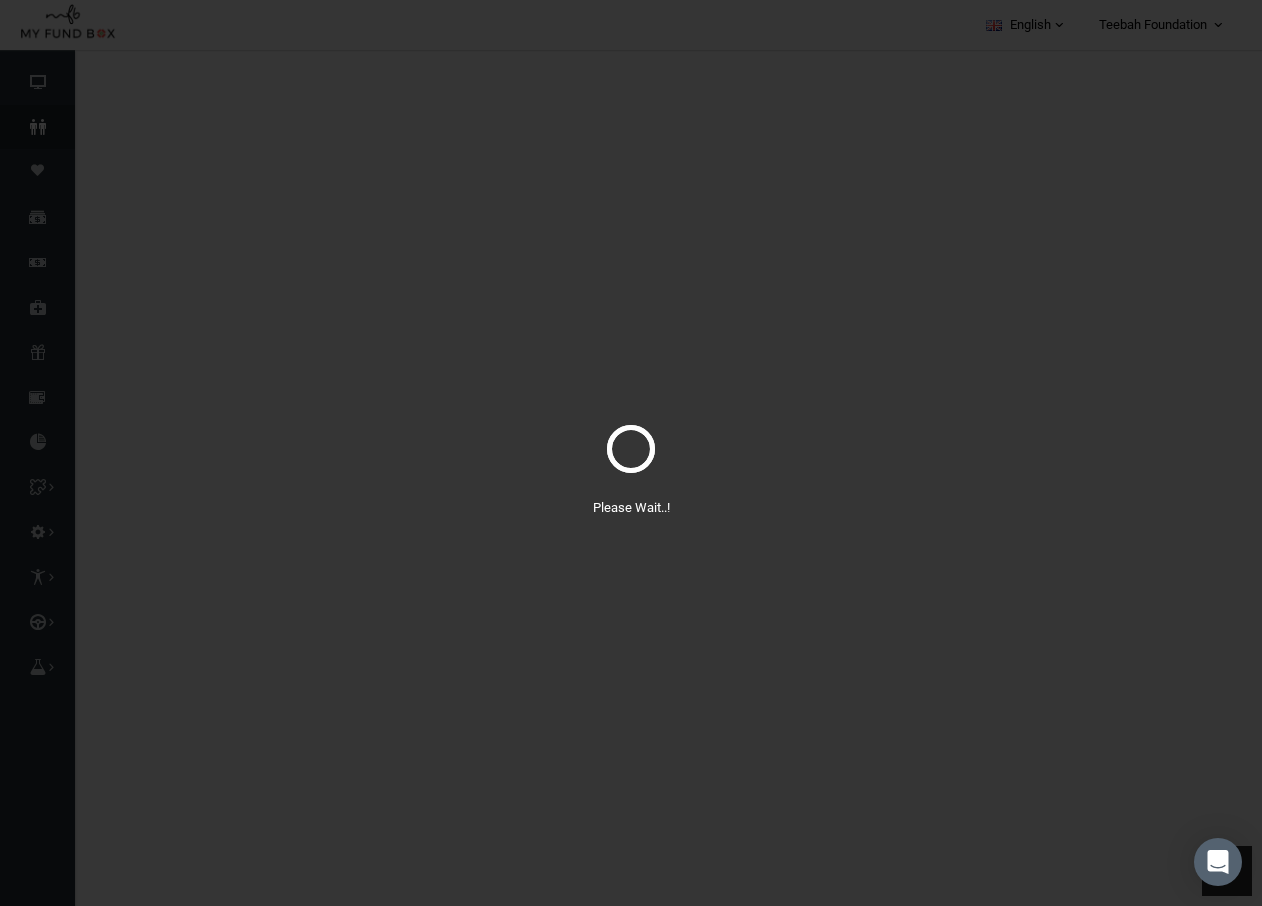 select on "100" 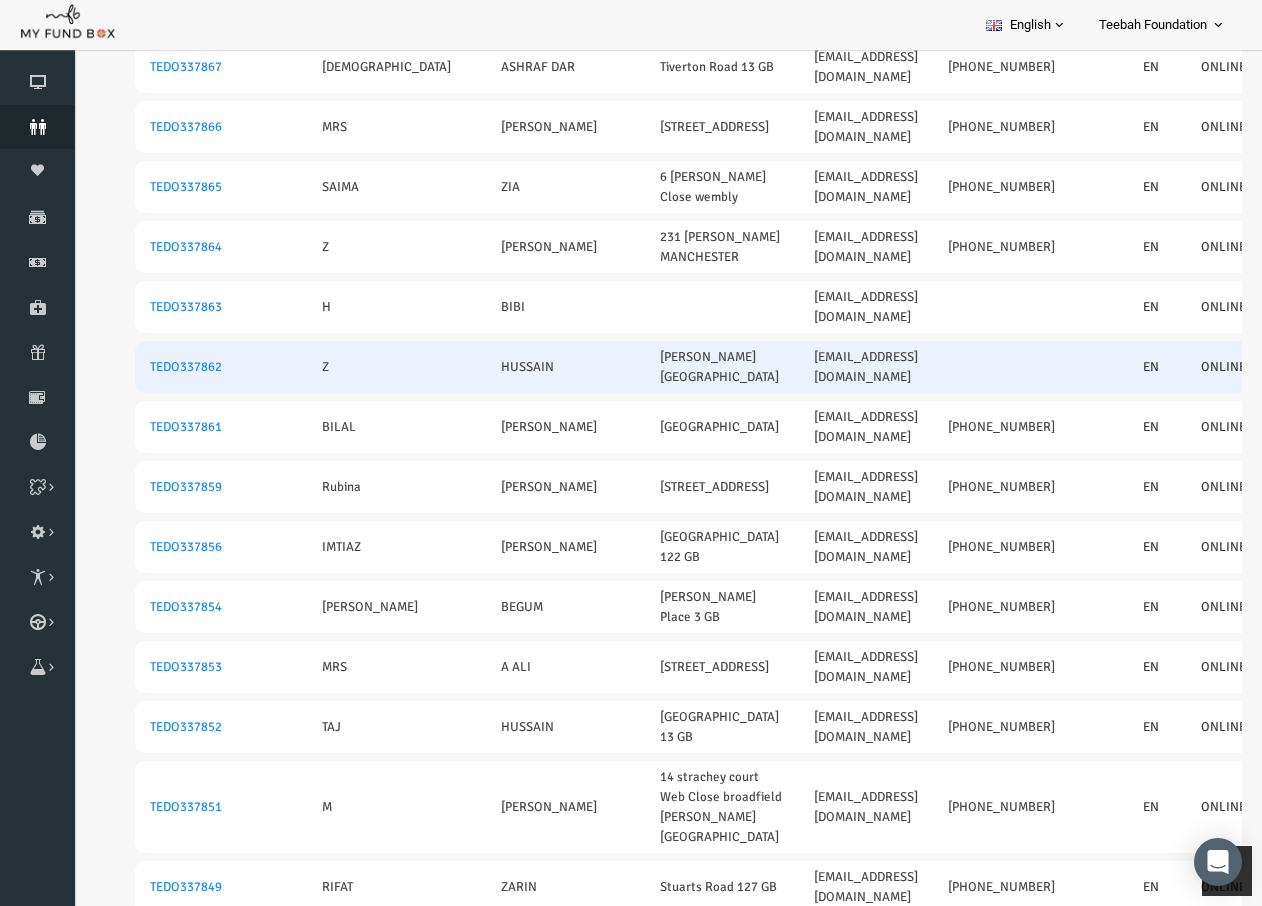 scroll, scrollTop: 800, scrollLeft: 0, axis: vertical 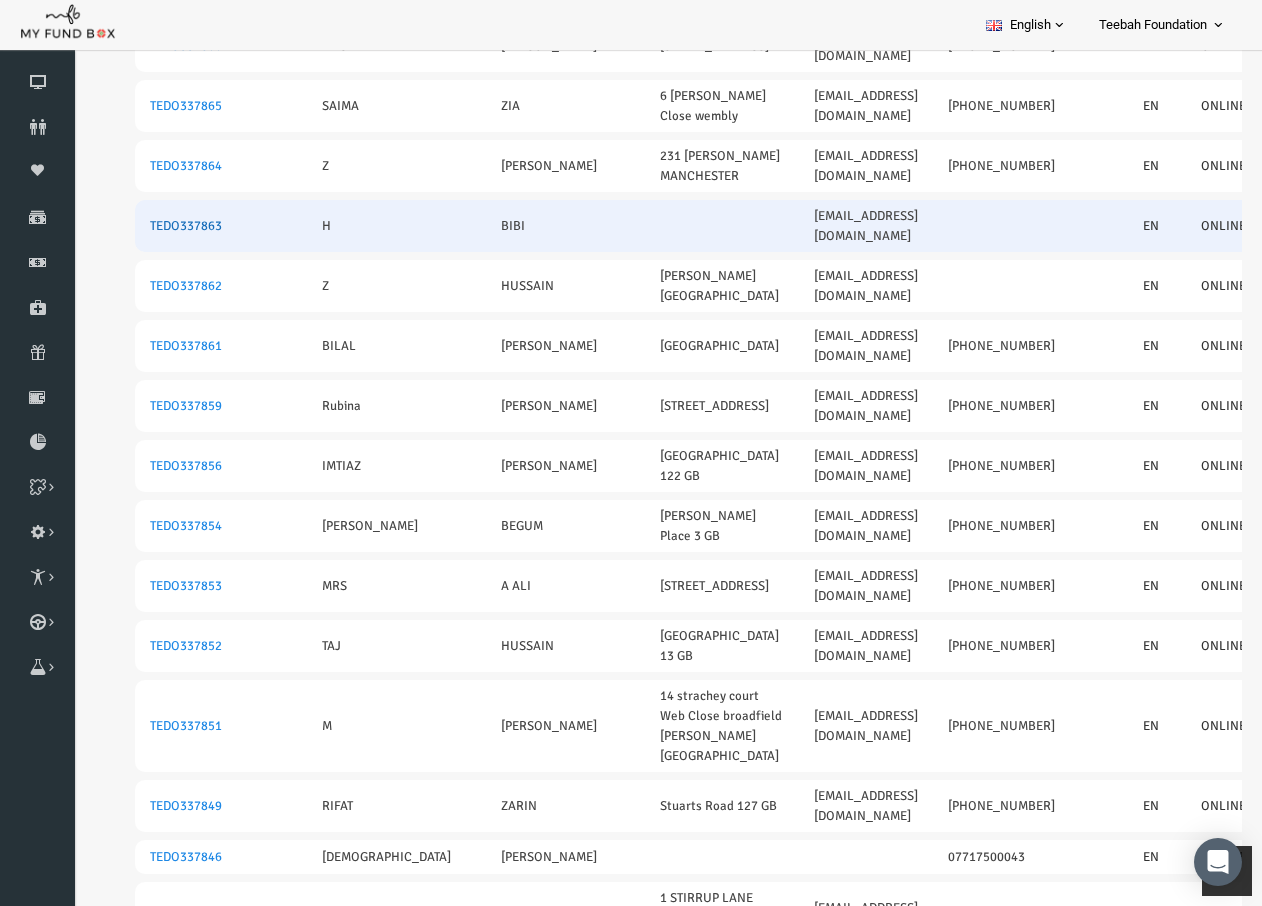 click on "TEDO337863" at bounding box center (162, 226) 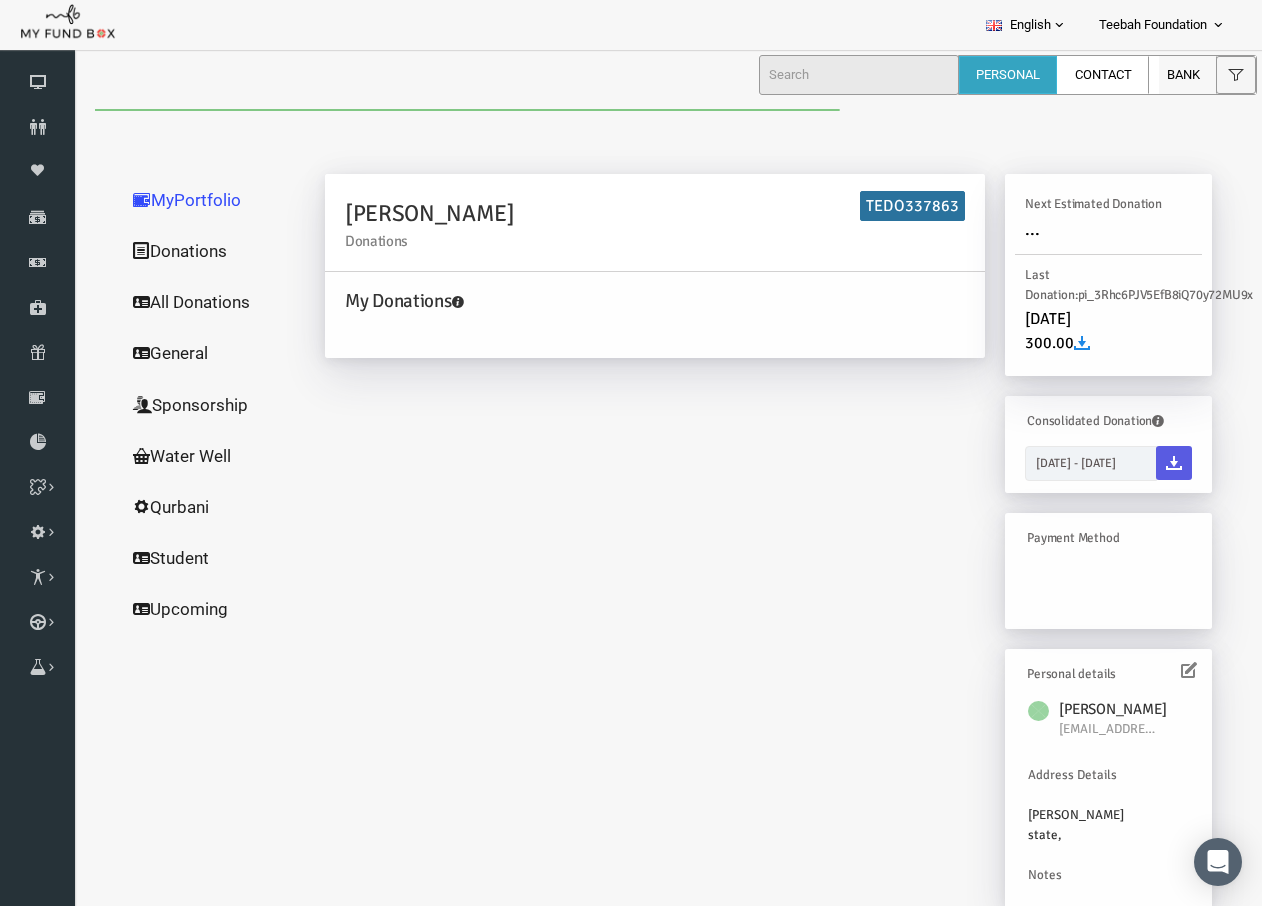 scroll, scrollTop: 0, scrollLeft: 0, axis: both 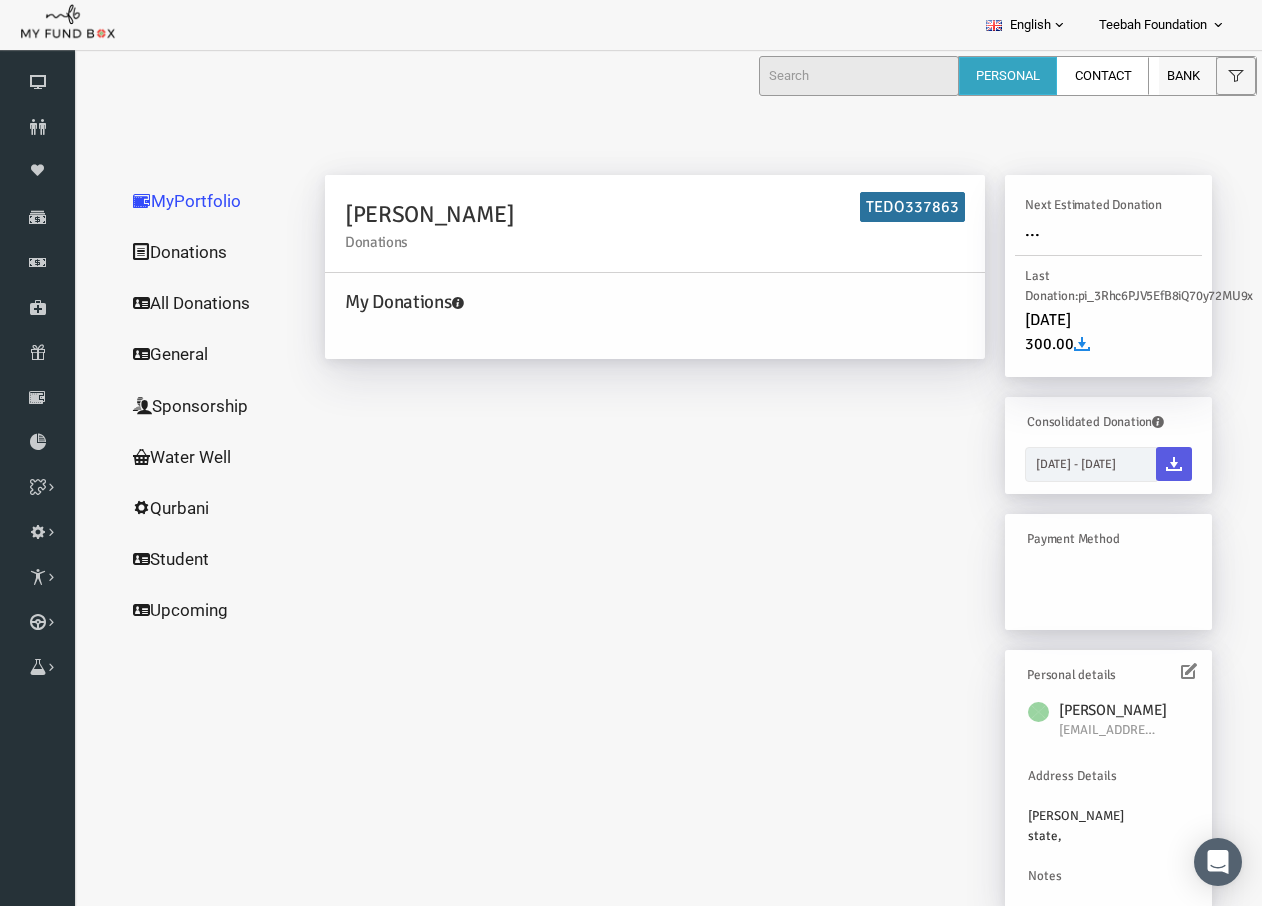 click at bounding box center (1165, 671) 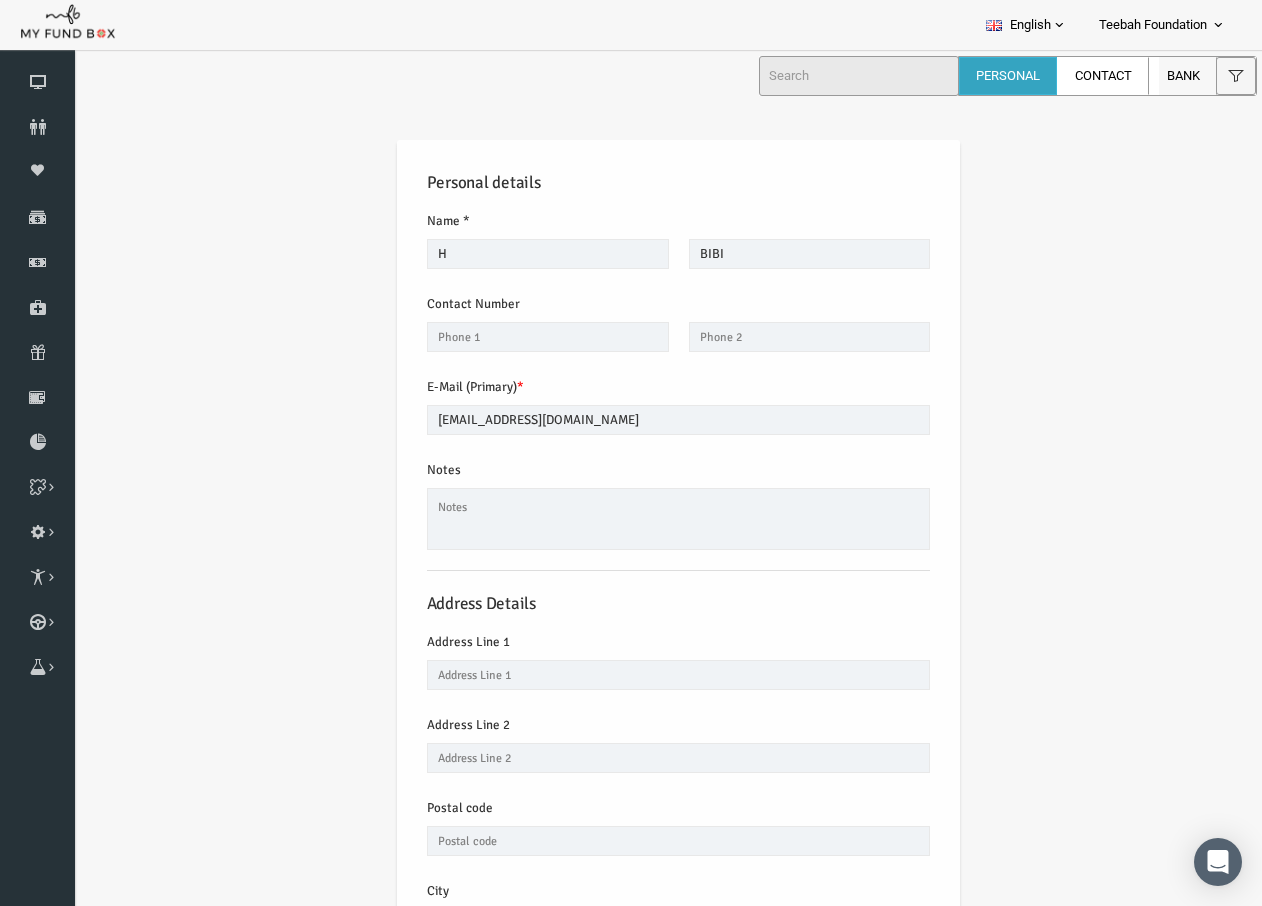 scroll, scrollTop: 0, scrollLeft: 0, axis: both 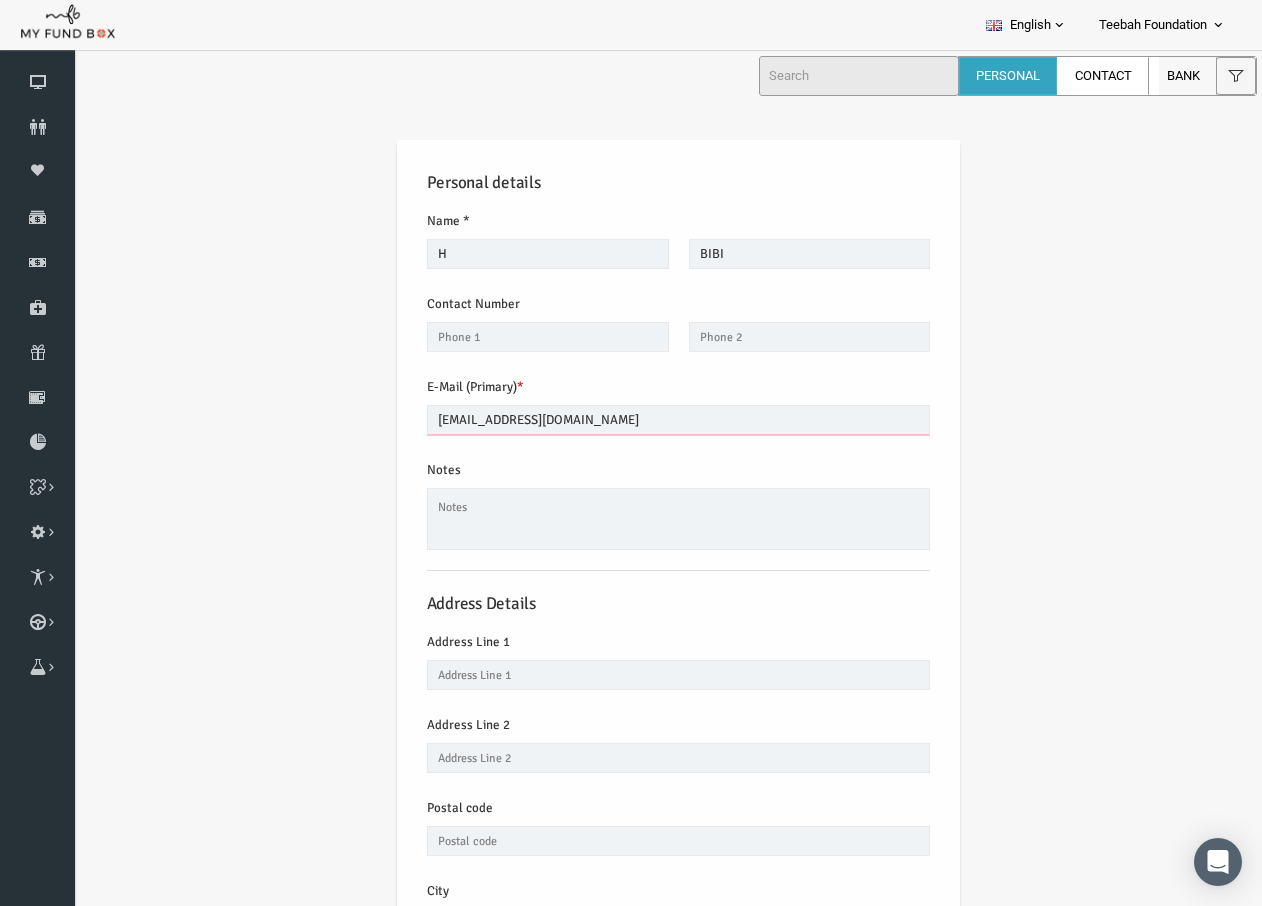 drag, startPoint x: 548, startPoint y: 421, endPoint x: 397, endPoint y: 418, distance: 151.0298 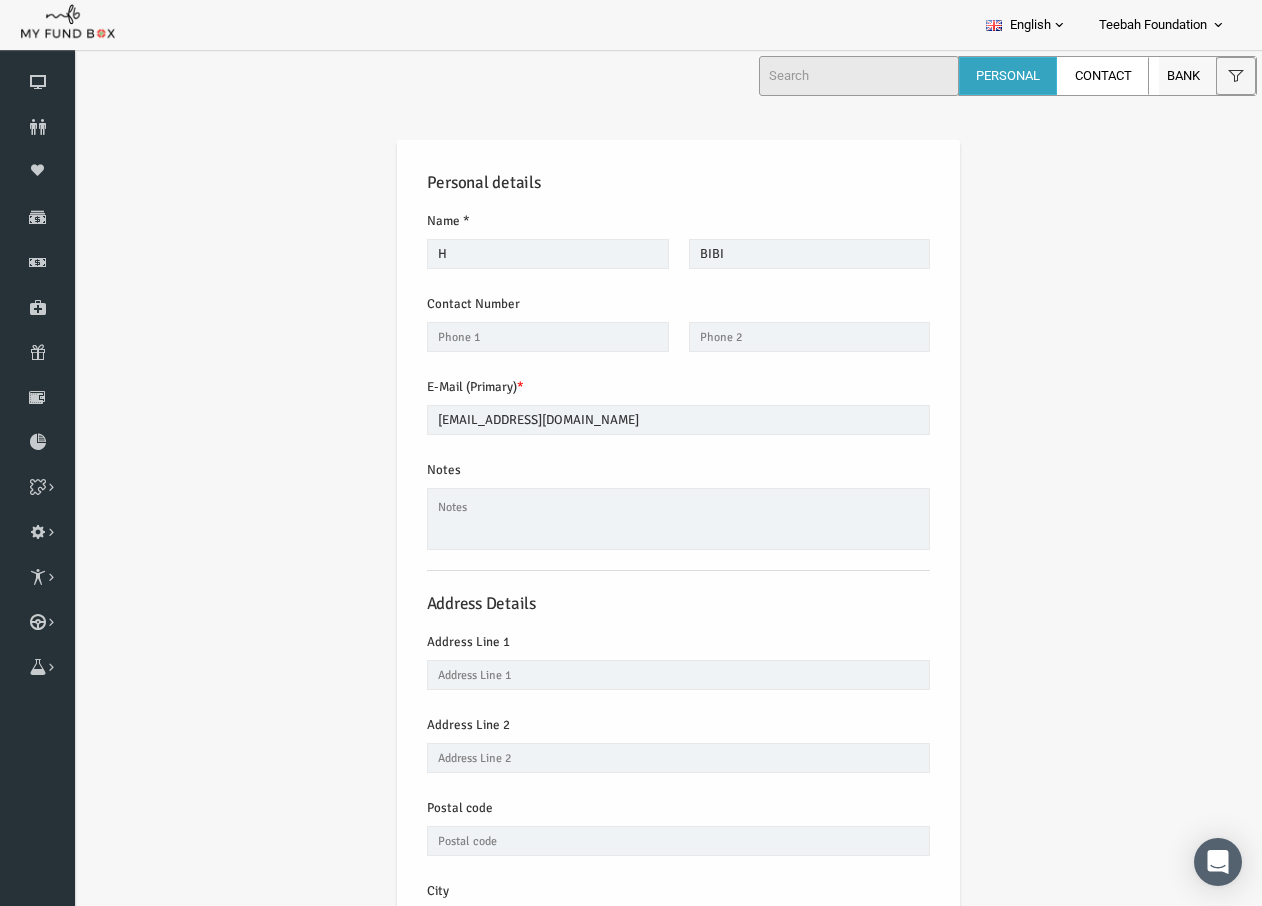 click on "Personal details
Name *
H
Description allows upto maximum of 255 characters.
Please Fill out this field
Name should be atleast 3 characters
BIBI
Description allows upto maximum of 255 characters.
Company Name
Please enter your company name with minimum three characters.
Description allows upto maximum of 255 characters.
Contact Number * Notes" at bounding box center [654, 667] 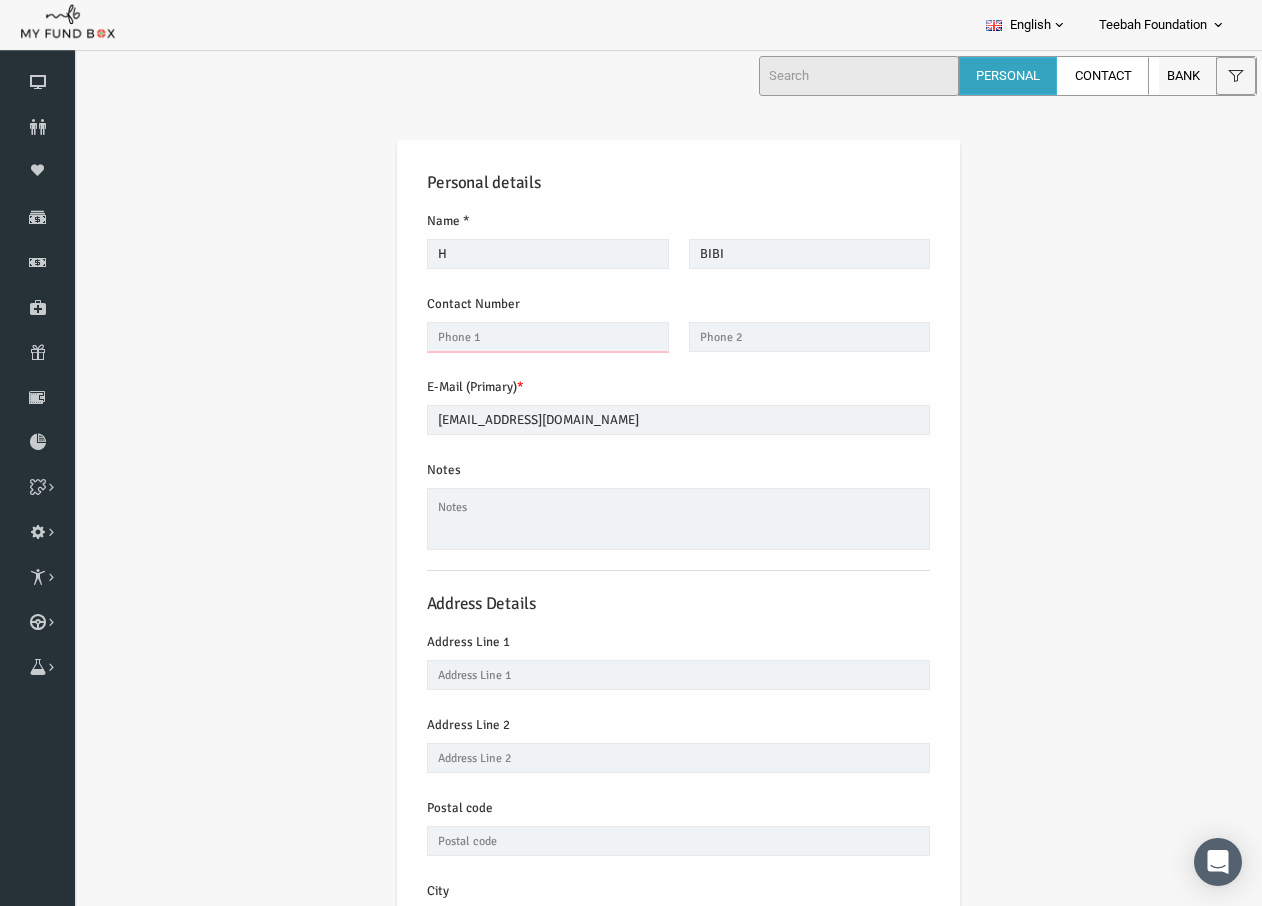 click at bounding box center [524, 337] 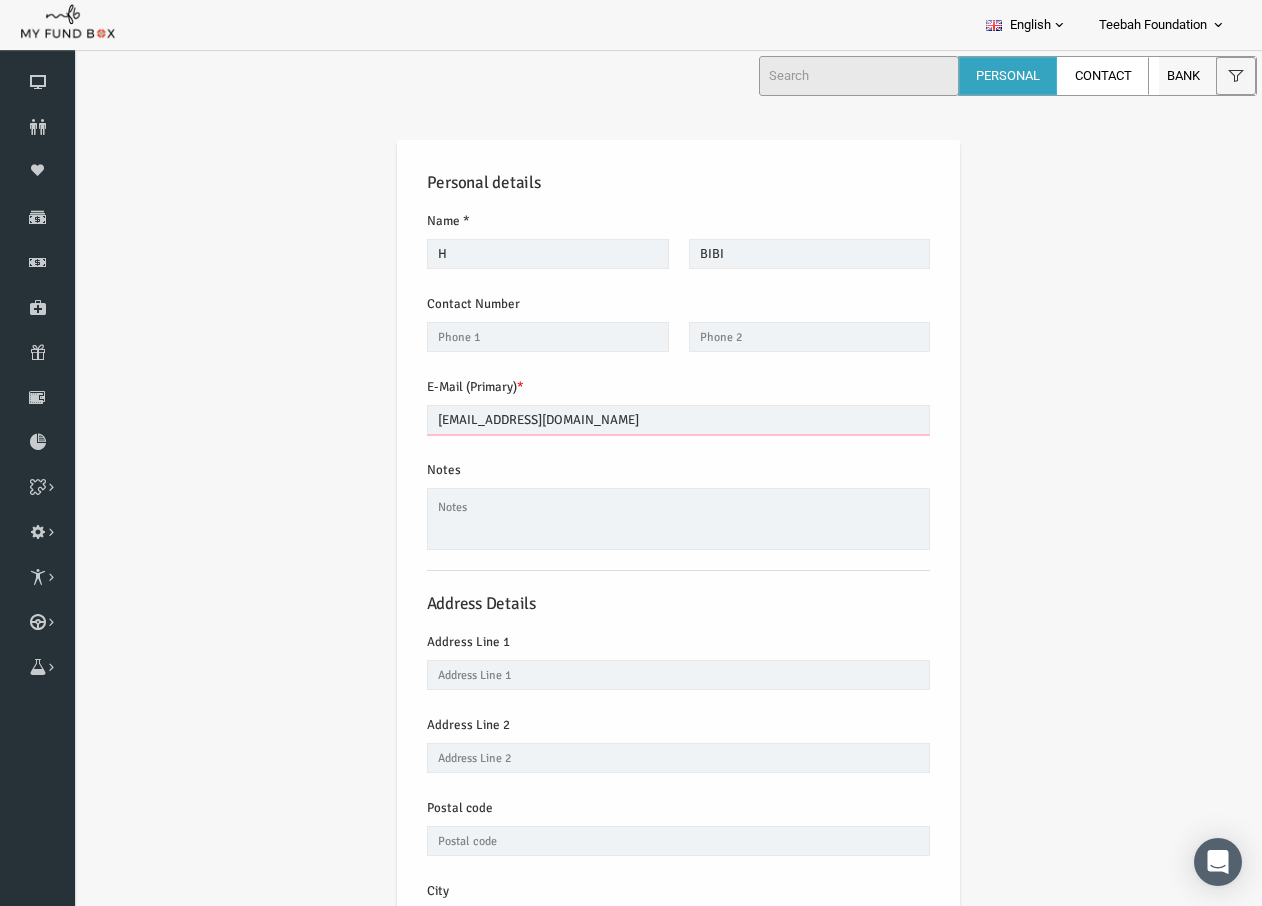 drag, startPoint x: 568, startPoint y: 421, endPoint x: 387, endPoint y: 416, distance: 181.06905 